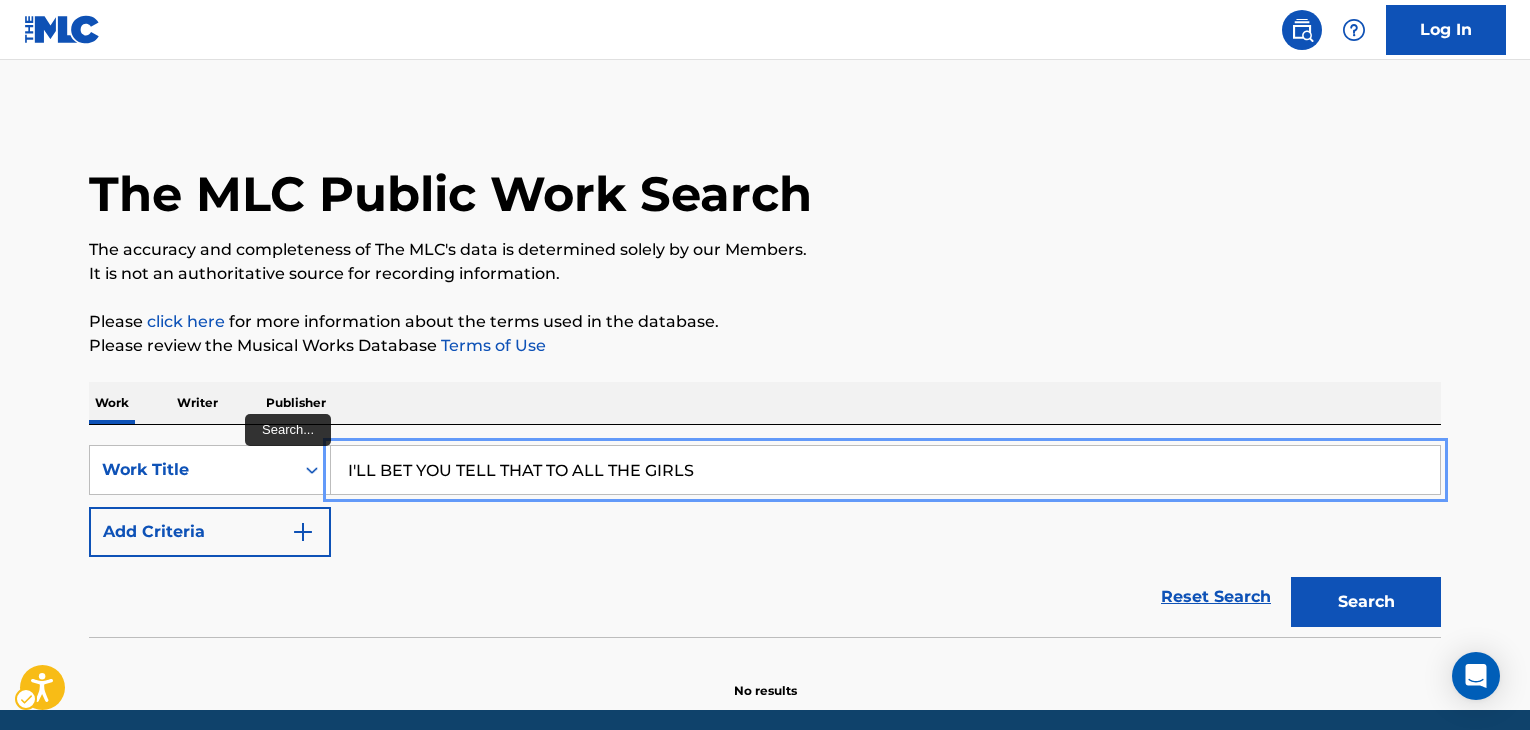 scroll, scrollTop: 0, scrollLeft: 0, axis: both 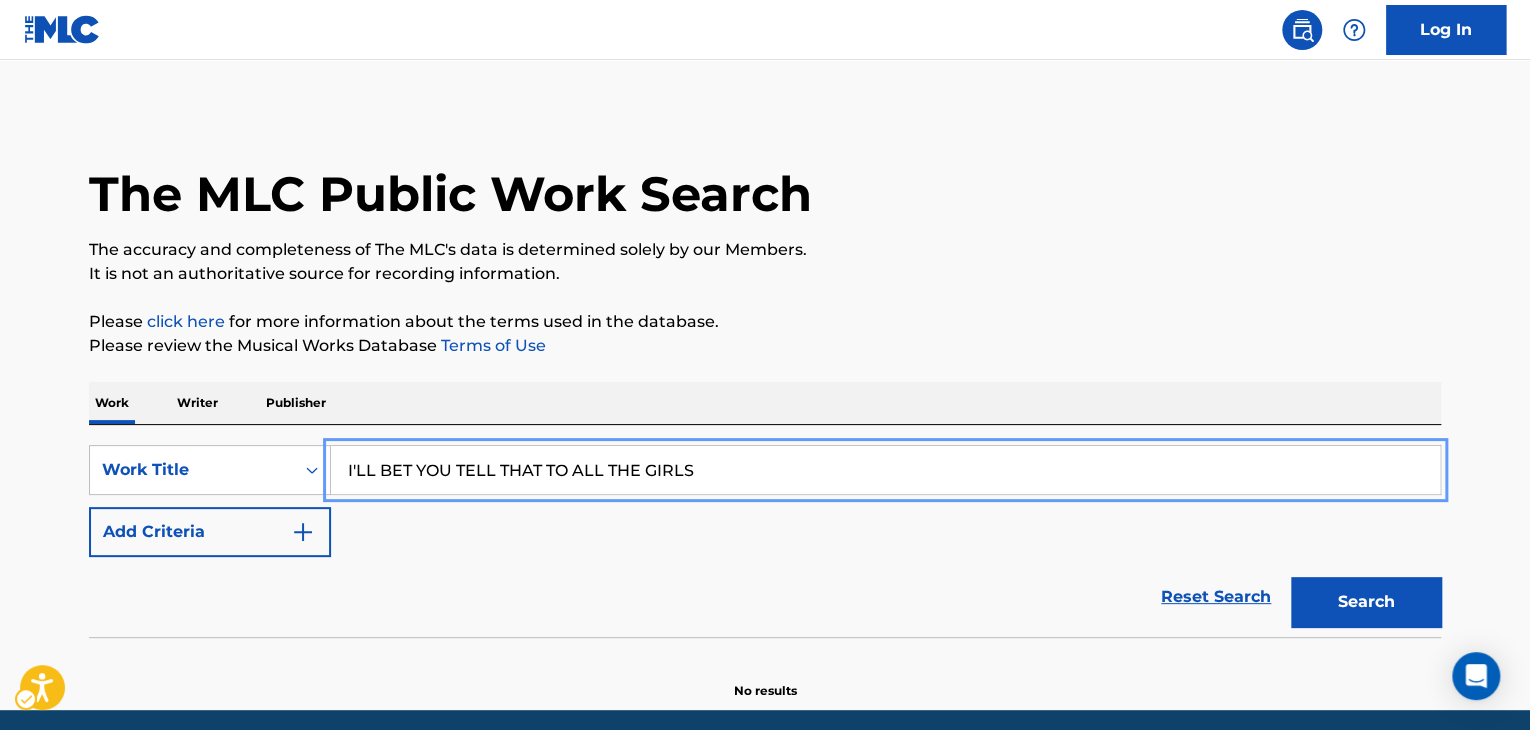 type on "I'LL BET YOU TELL THAT TO ALL THE GIRLS" 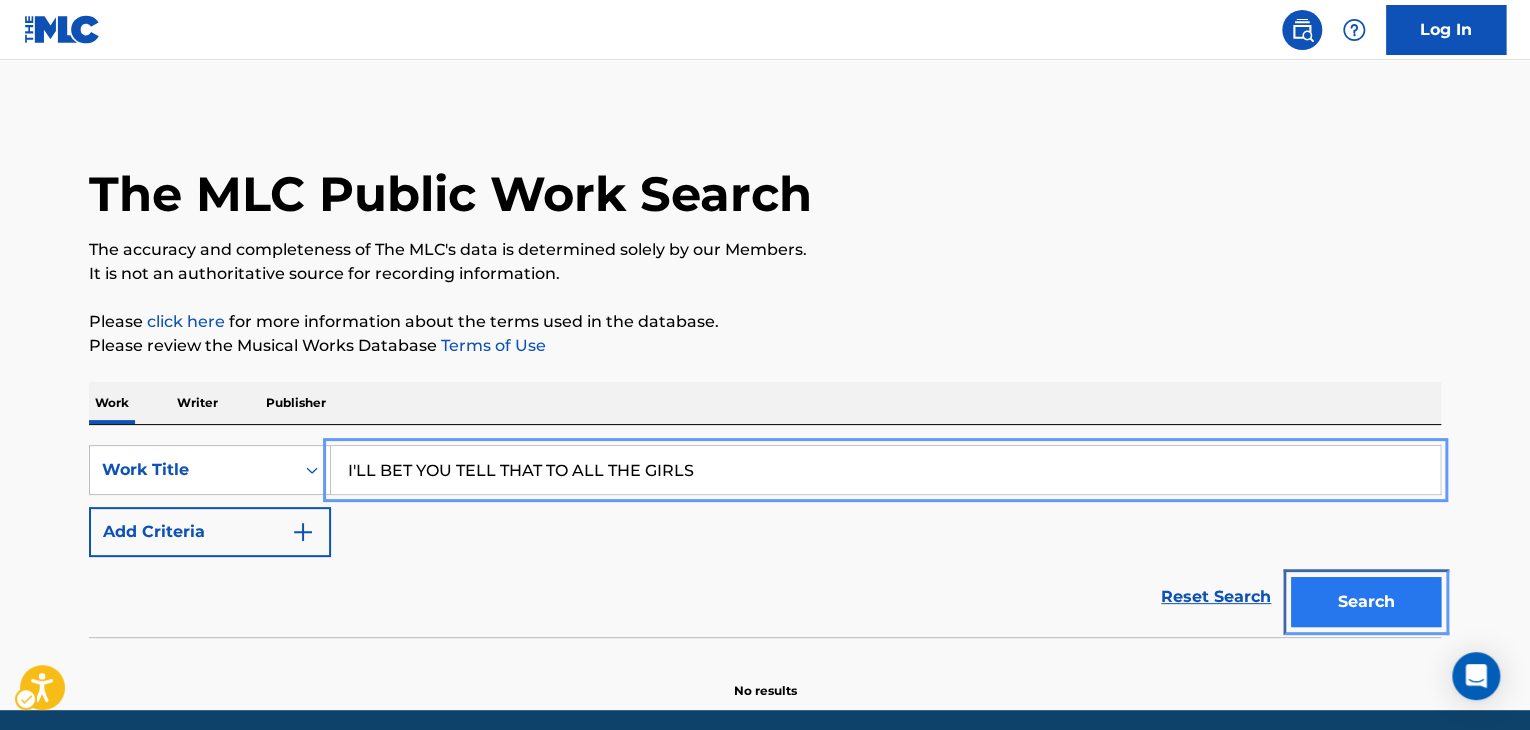 click on "Search" at bounding box center [1366, 602] 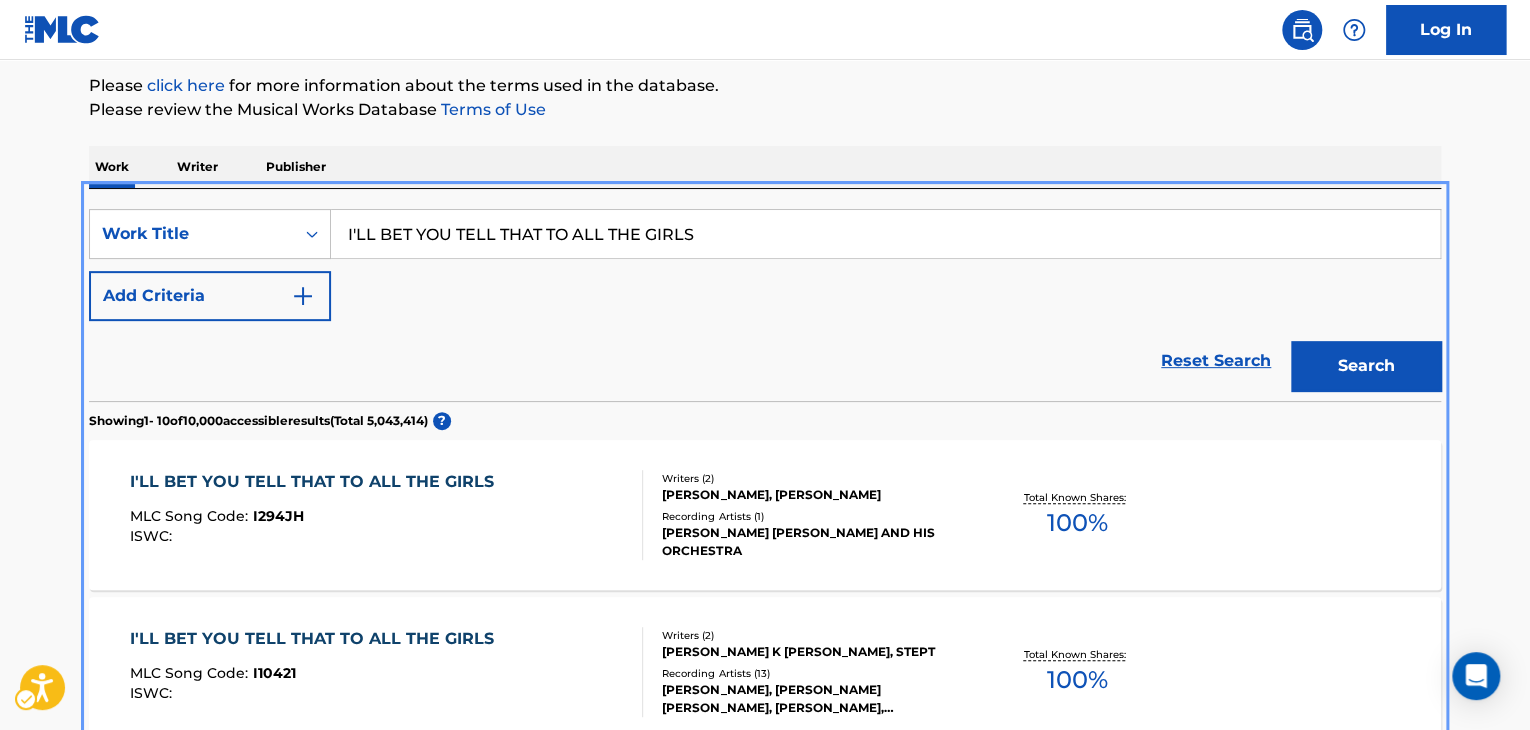 scroll, scrollTop: 224, scrollLeft: 0, axis: vertical 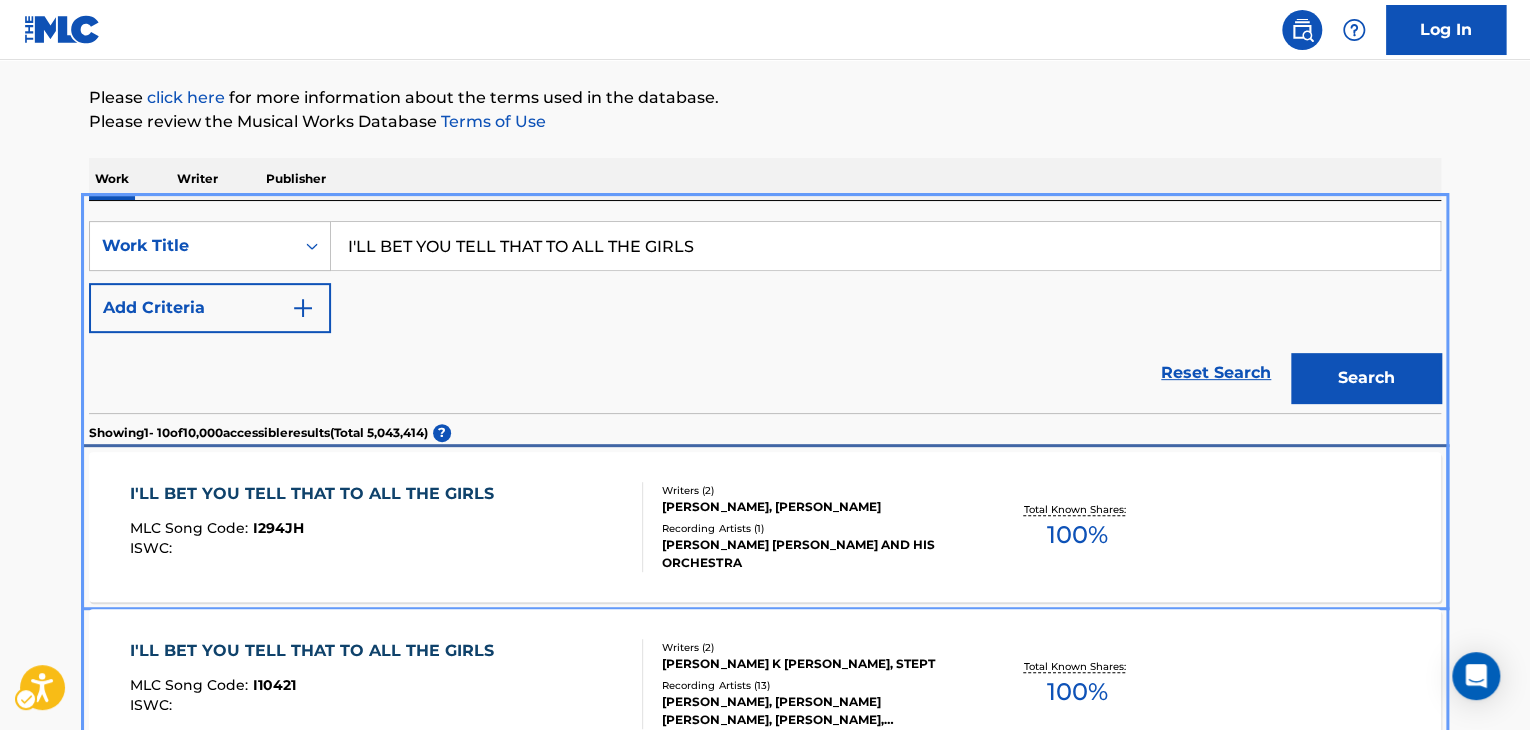 click on "Writers ( 2 ) [PERSON_NAME], [PERSON_NAME] Recording Artists ( 1 ) [PERSON_NAME] [PERSON_NAME] AND HIS ORCHESTRA" at bounding box center [803, 527] 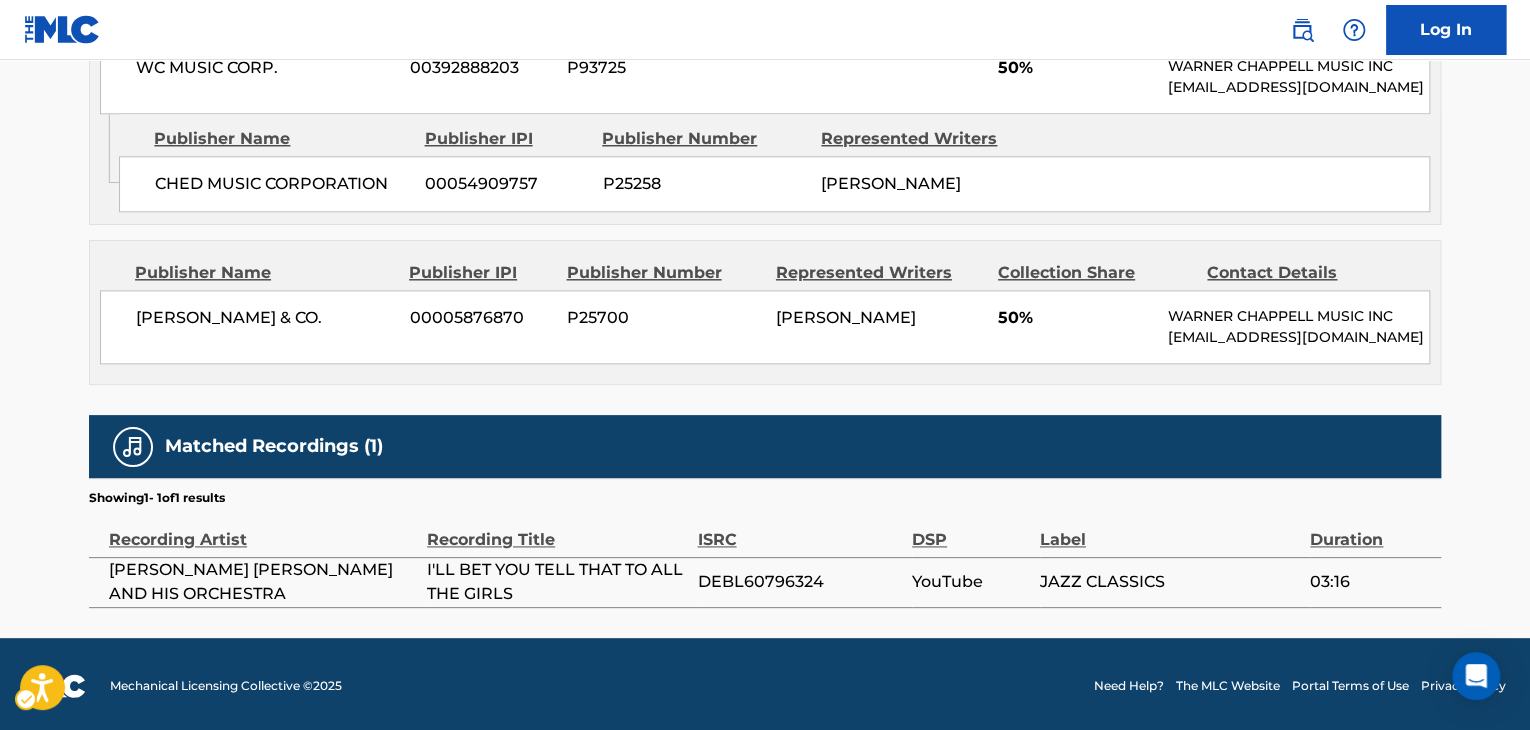 scroll, scrollTop: 1060, scrollLeft: 0, axis: vertical 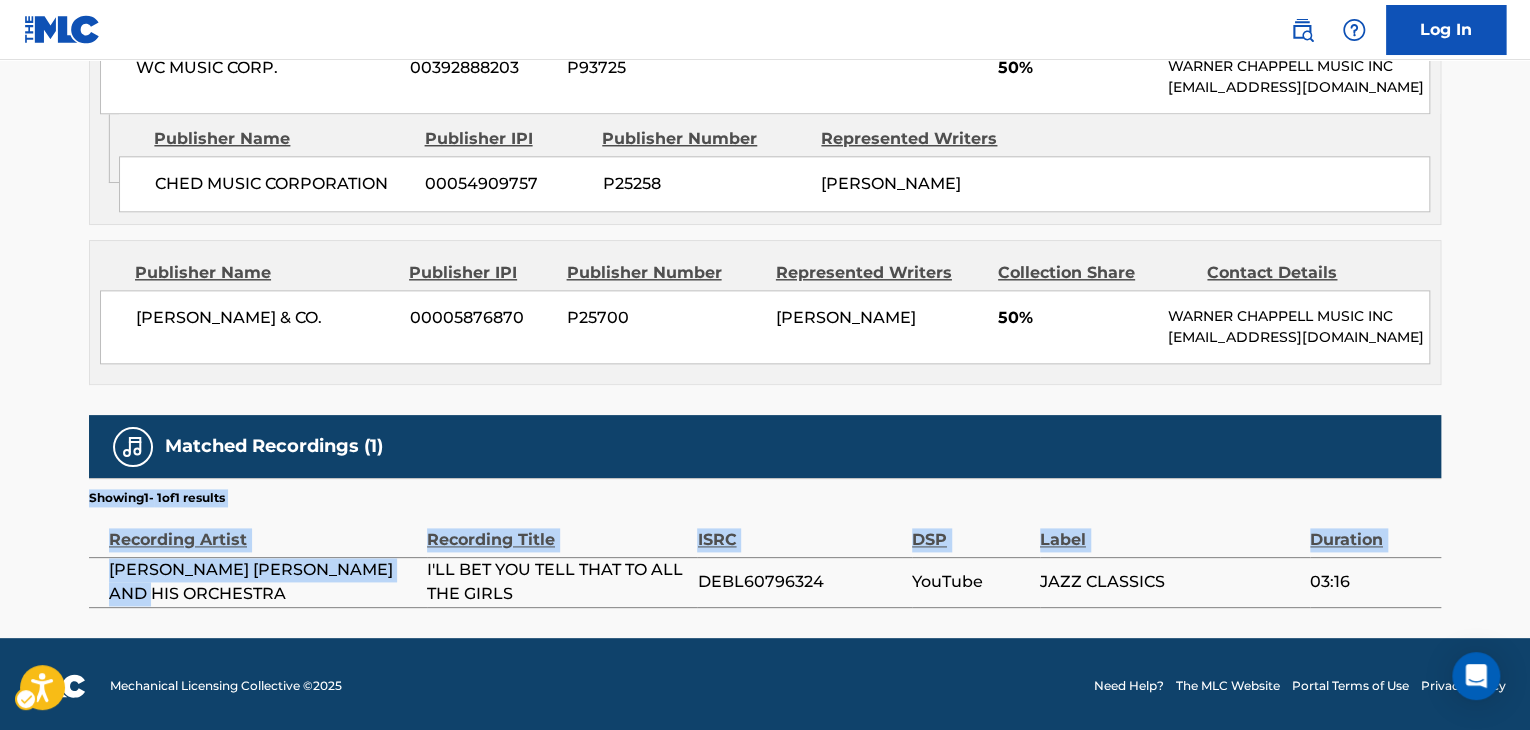 drag, startPoint x: 72, startPoint y: 567, endPoint x: 234, endPoint y: 600, distance: 165.32695 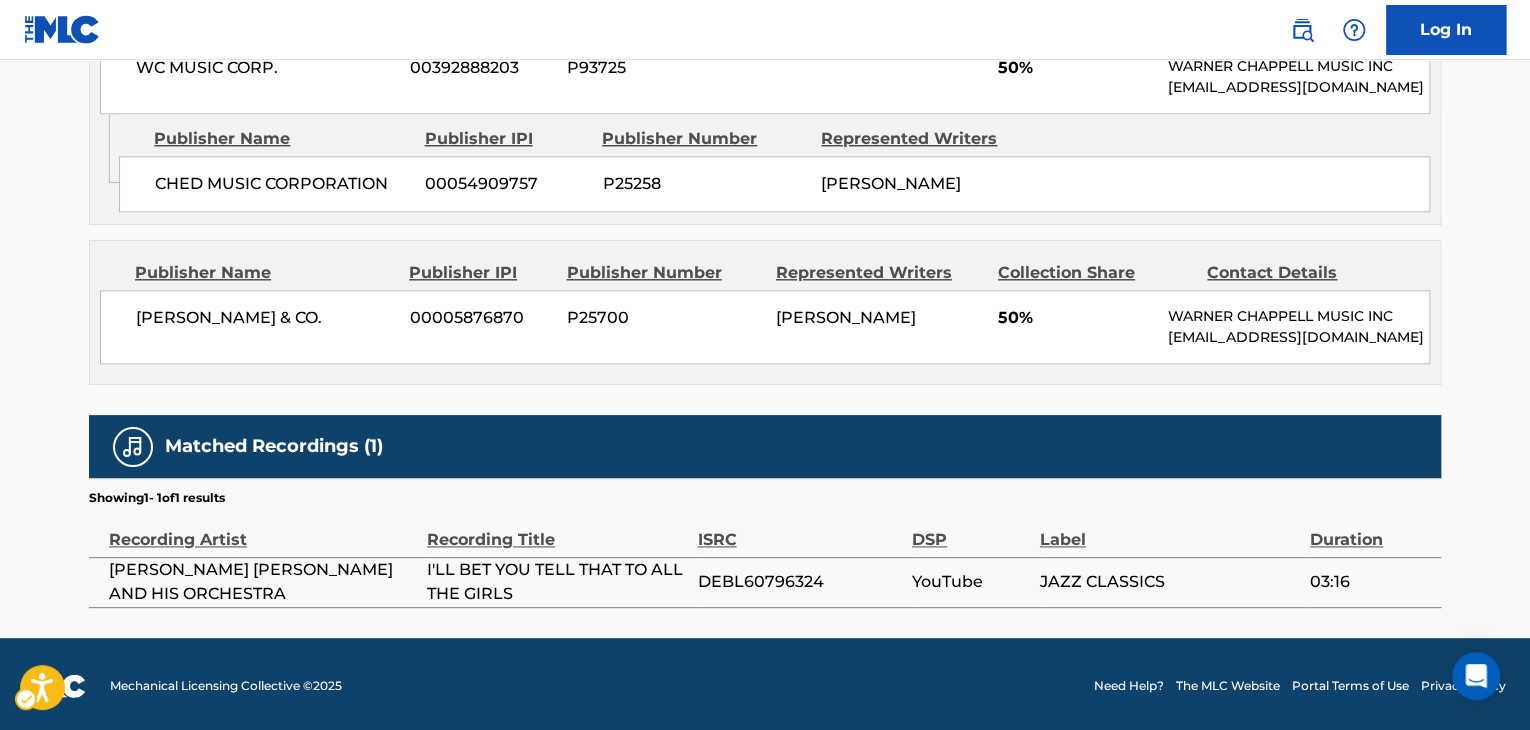 click on "[PERSON_NAME] [PERSON_NAME] AND HIS ORCHESTRA" at bounding box center [263, 582] 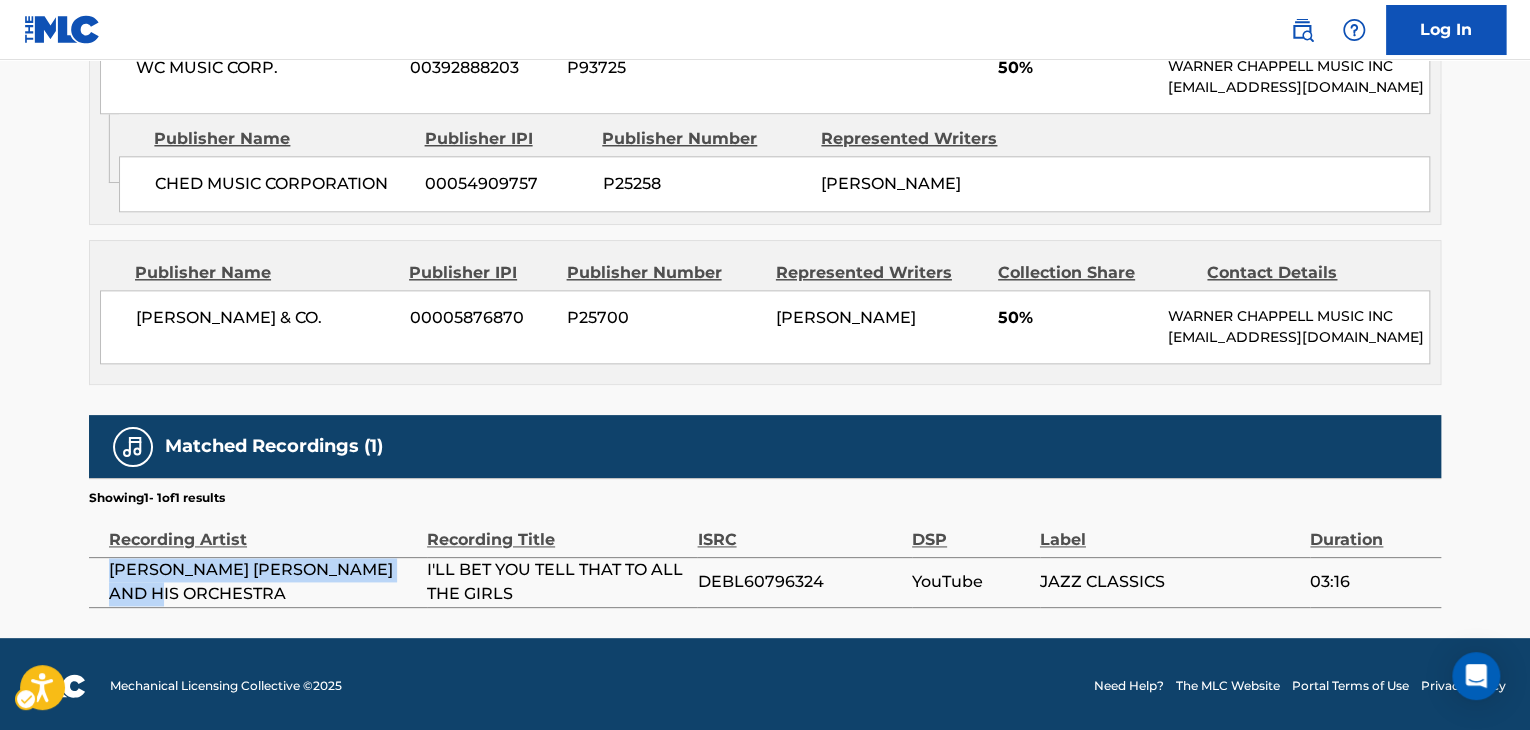 drag, startPoint x: 216, startPoint y: 589, endPoint x: 98, endPoint y: 569, distance: 119.682915 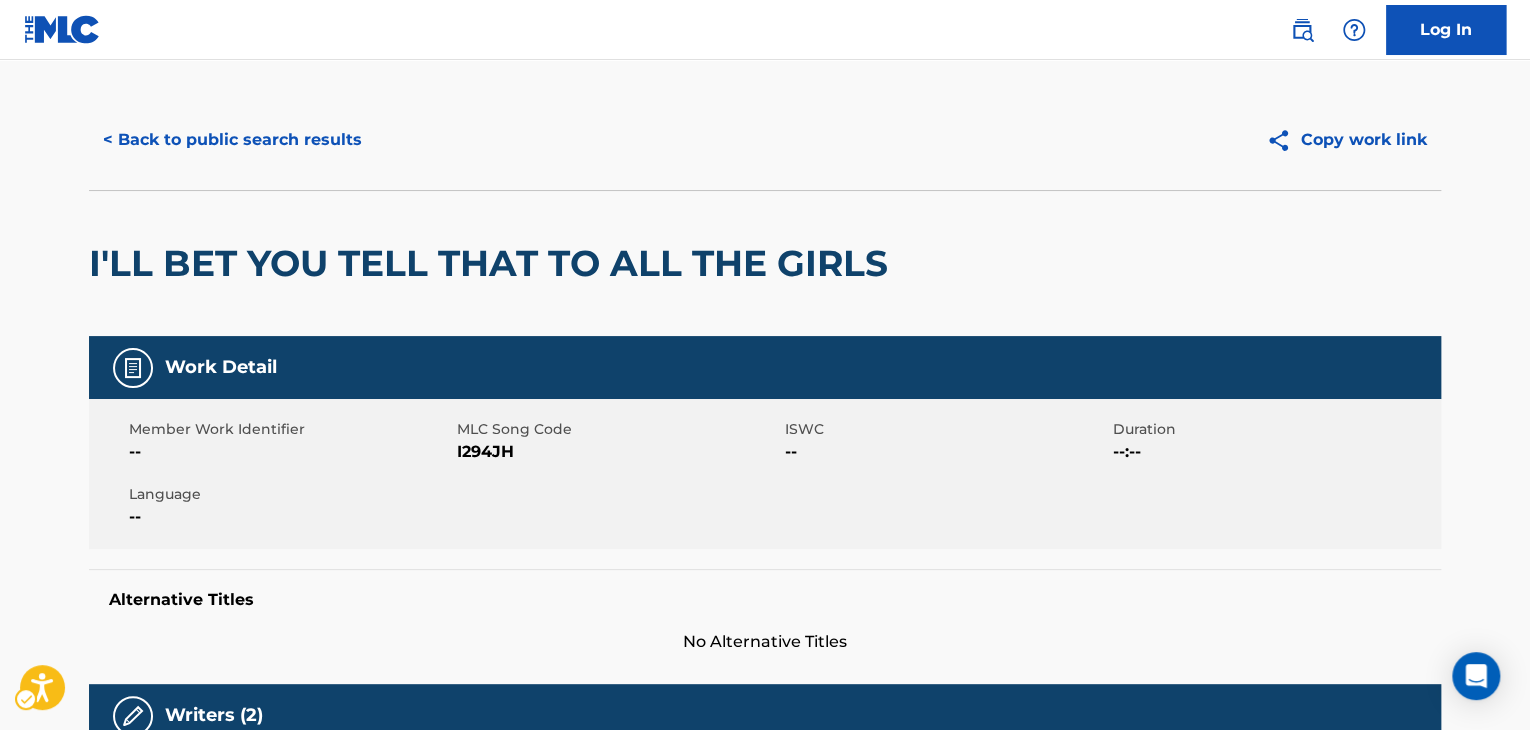 scroll, scrollTop: 0, scrollLeft: 0, axis: both 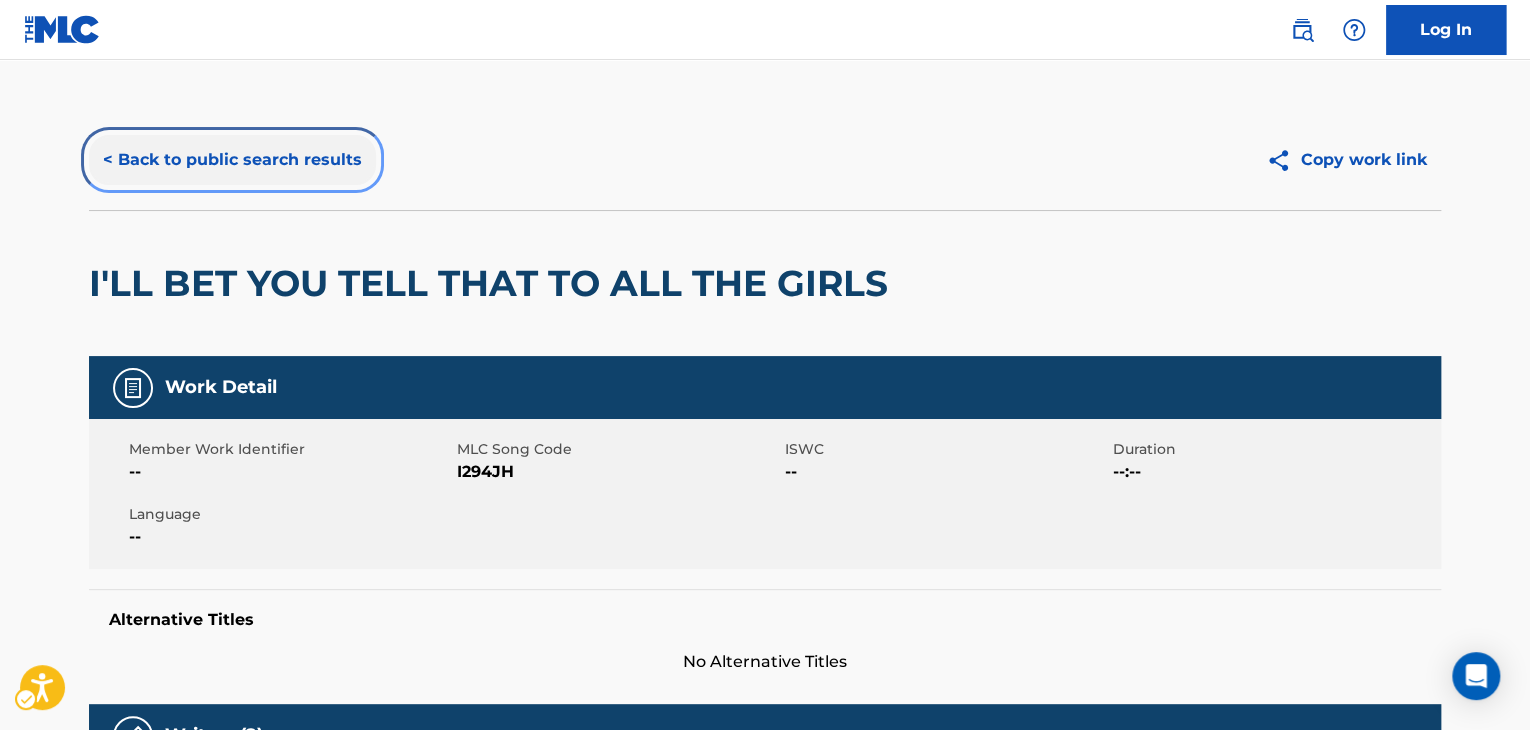 click on "< Back to public search results" at bounding box center [232, 160] 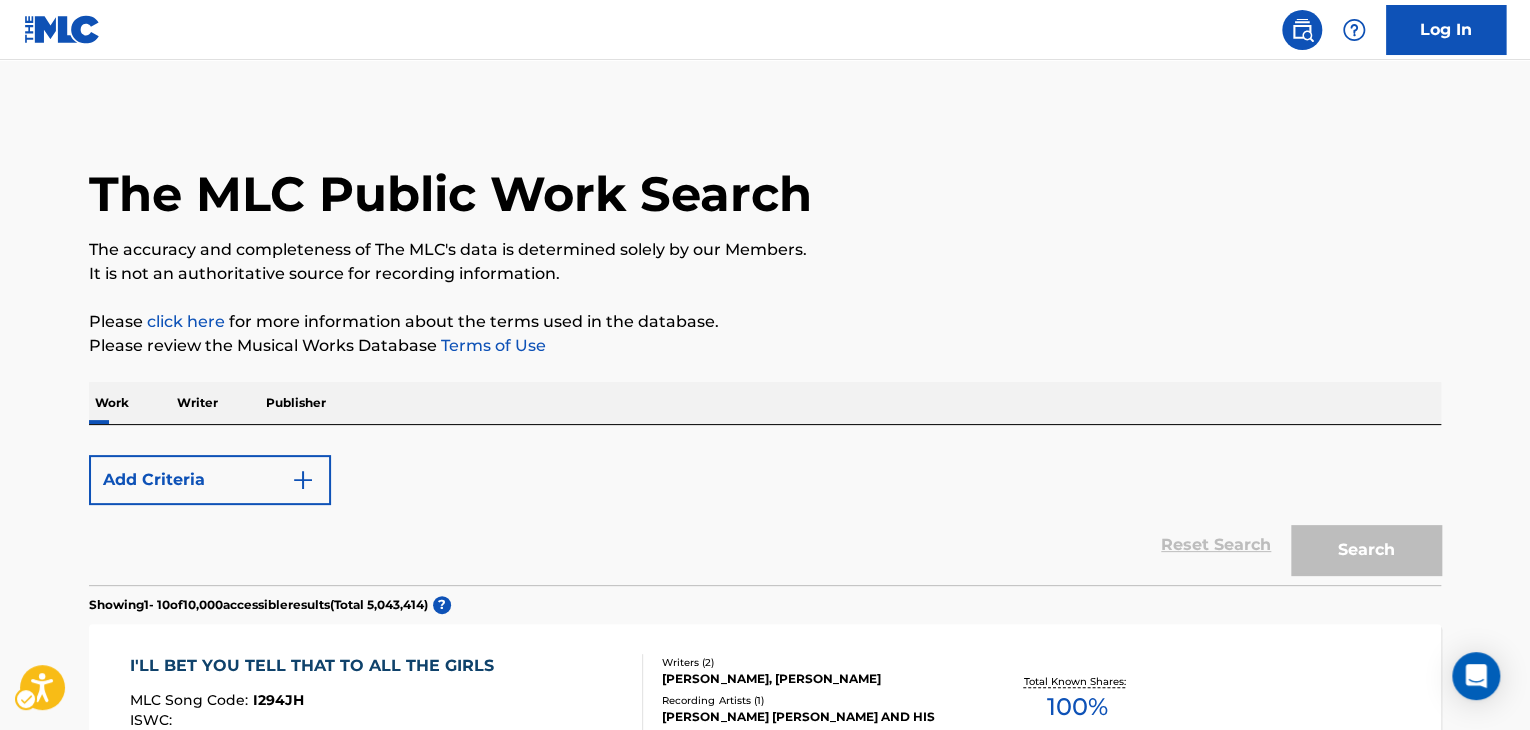 scroll, scrollTop: 224, scrollLeft: 0, axis: vertical 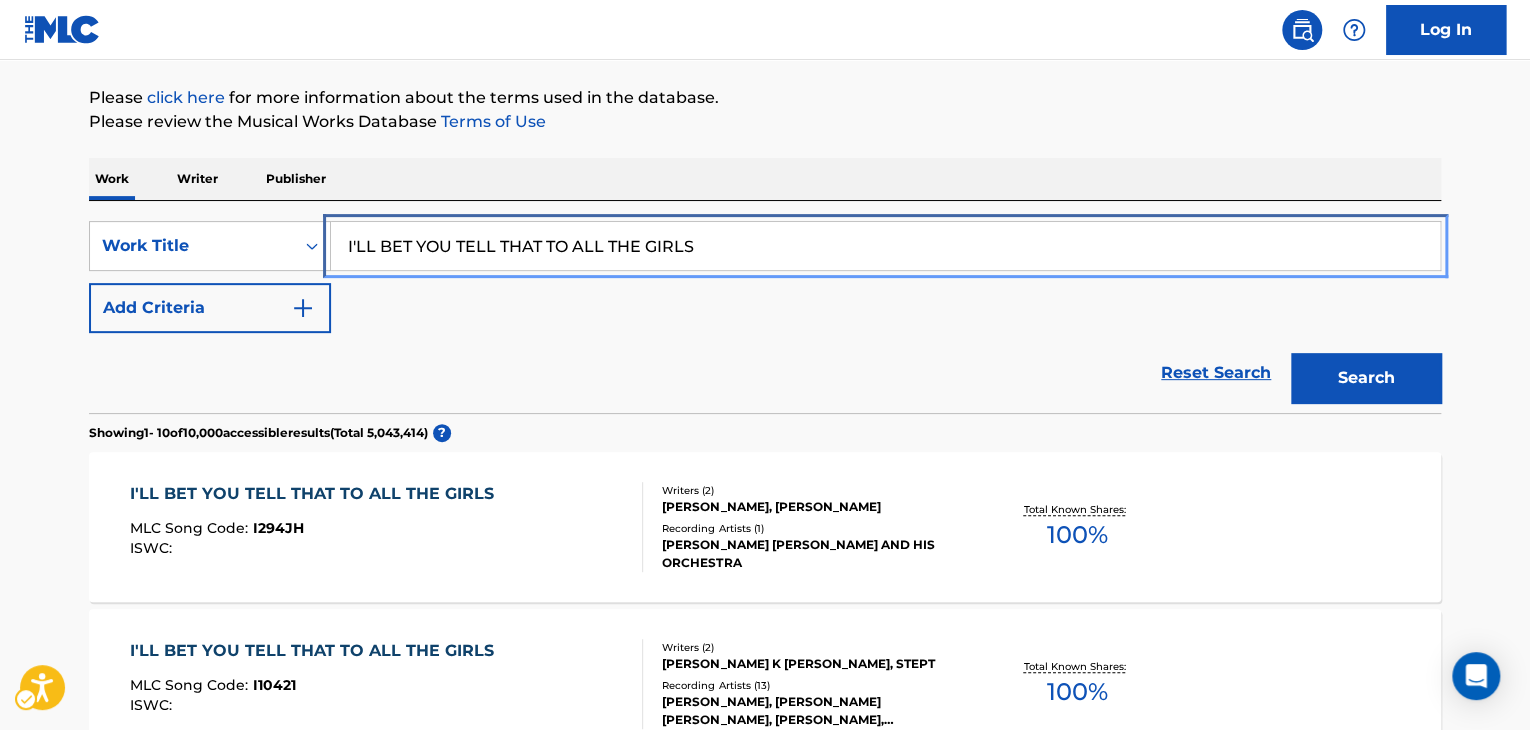 click on "I'LL BET YOU TELL THAT TO ALL THE GIRLS" at bounding box center [885, 246] 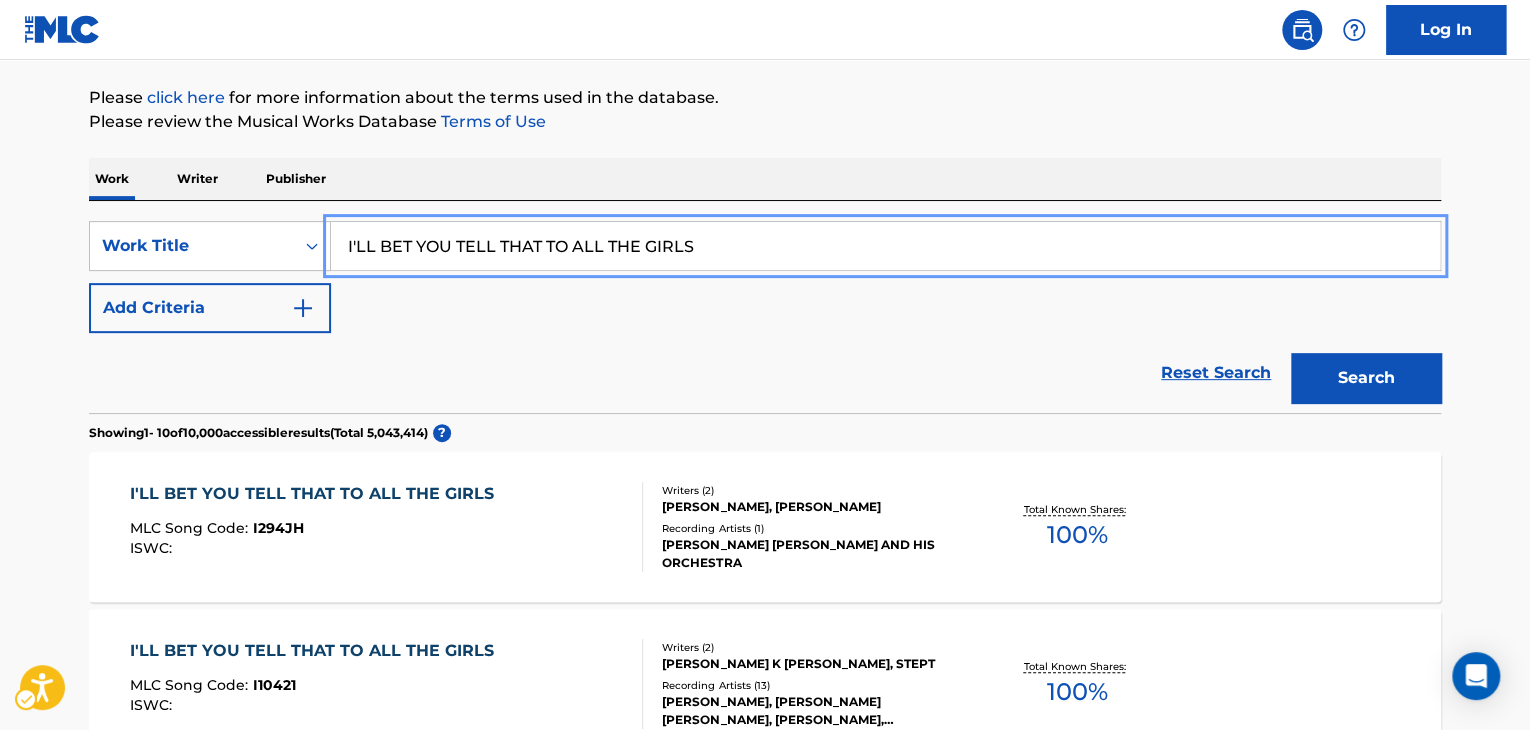 paste on "LL HAVE THE LAST WALTZ WIT" 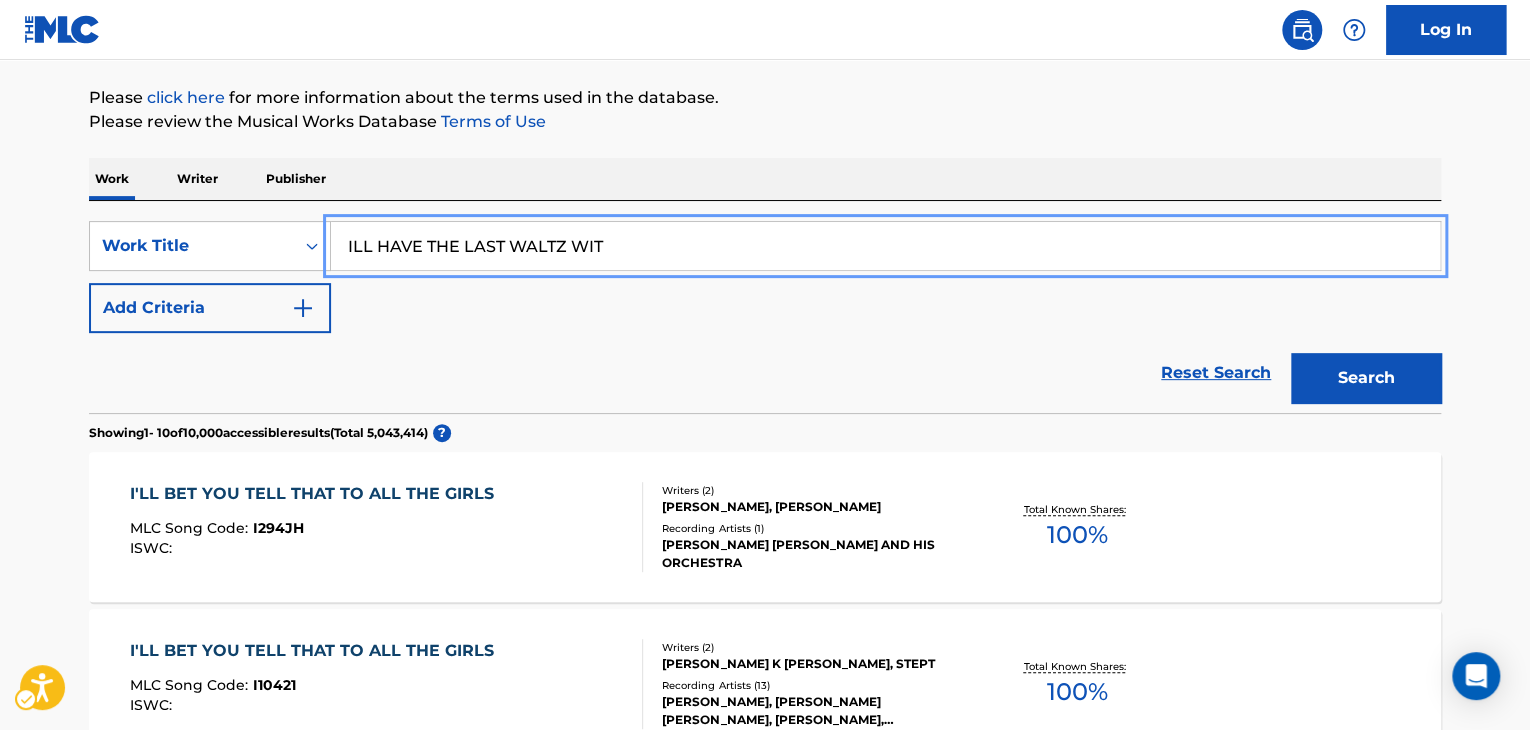 type on "ILL HAVE THE LAST WALTZ WIT" 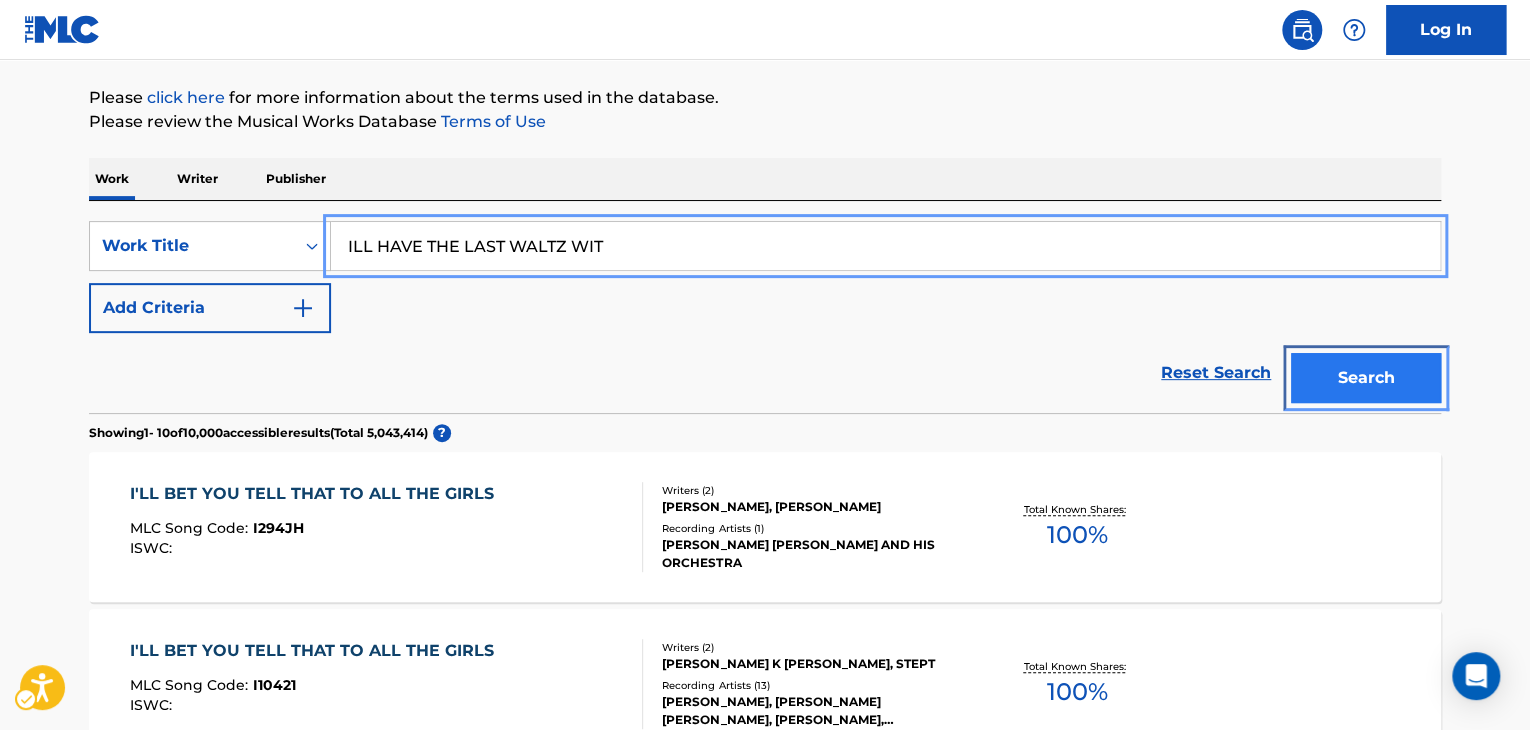 click on "Search" at bounding box center (1366, 378) 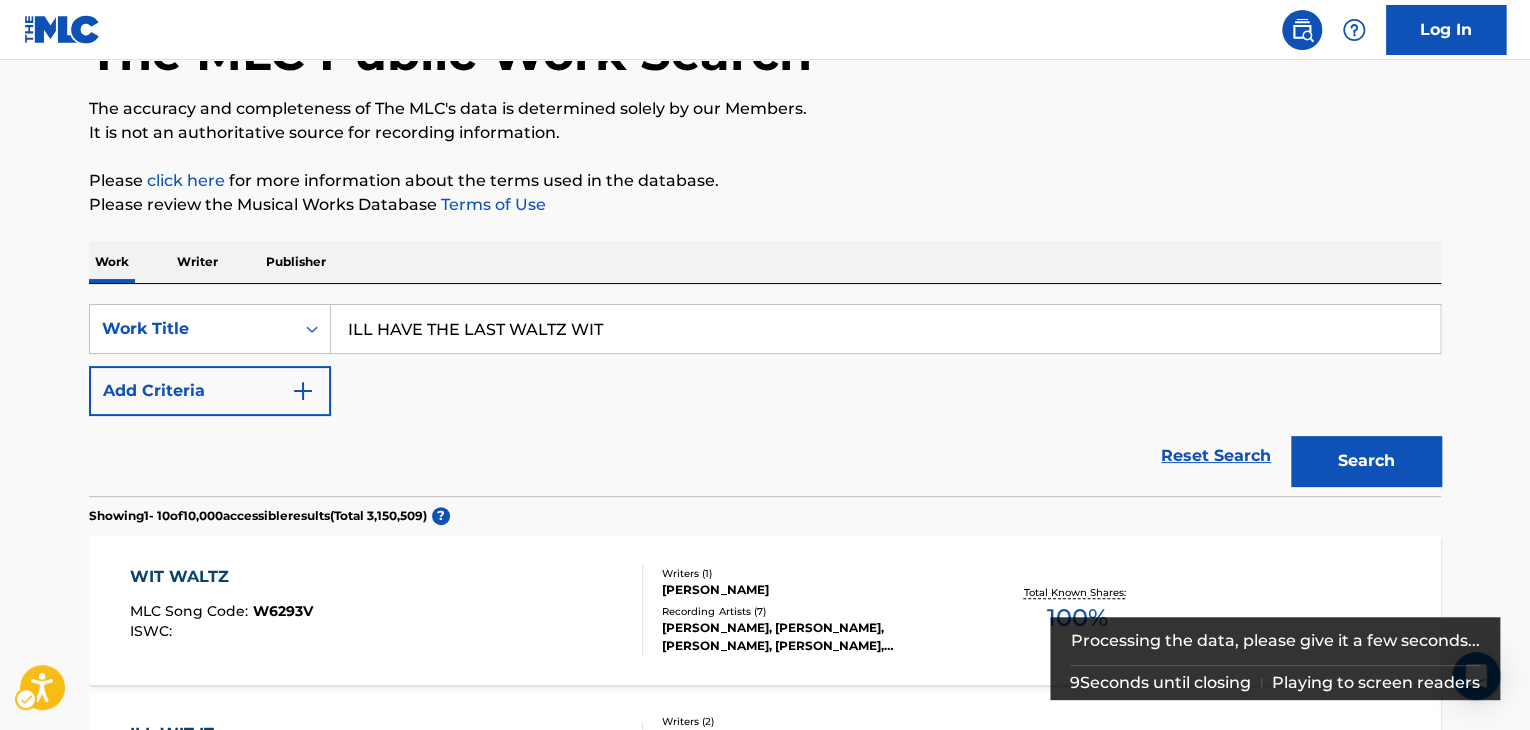 scroll, scrollTop: 224, scrollLeft: 0, axis: vertical 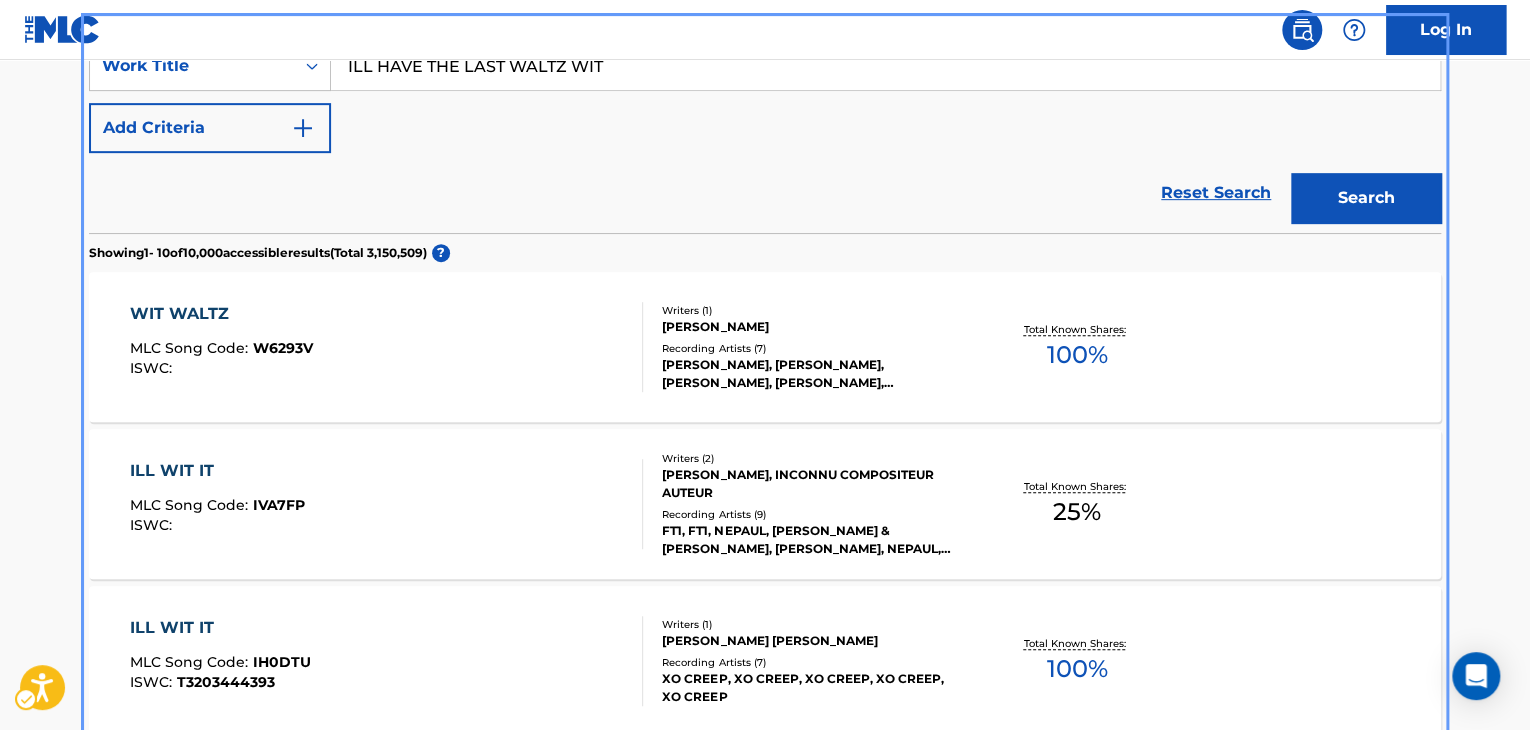 click on "Reset Search Search" at bounding box center [765, 193] 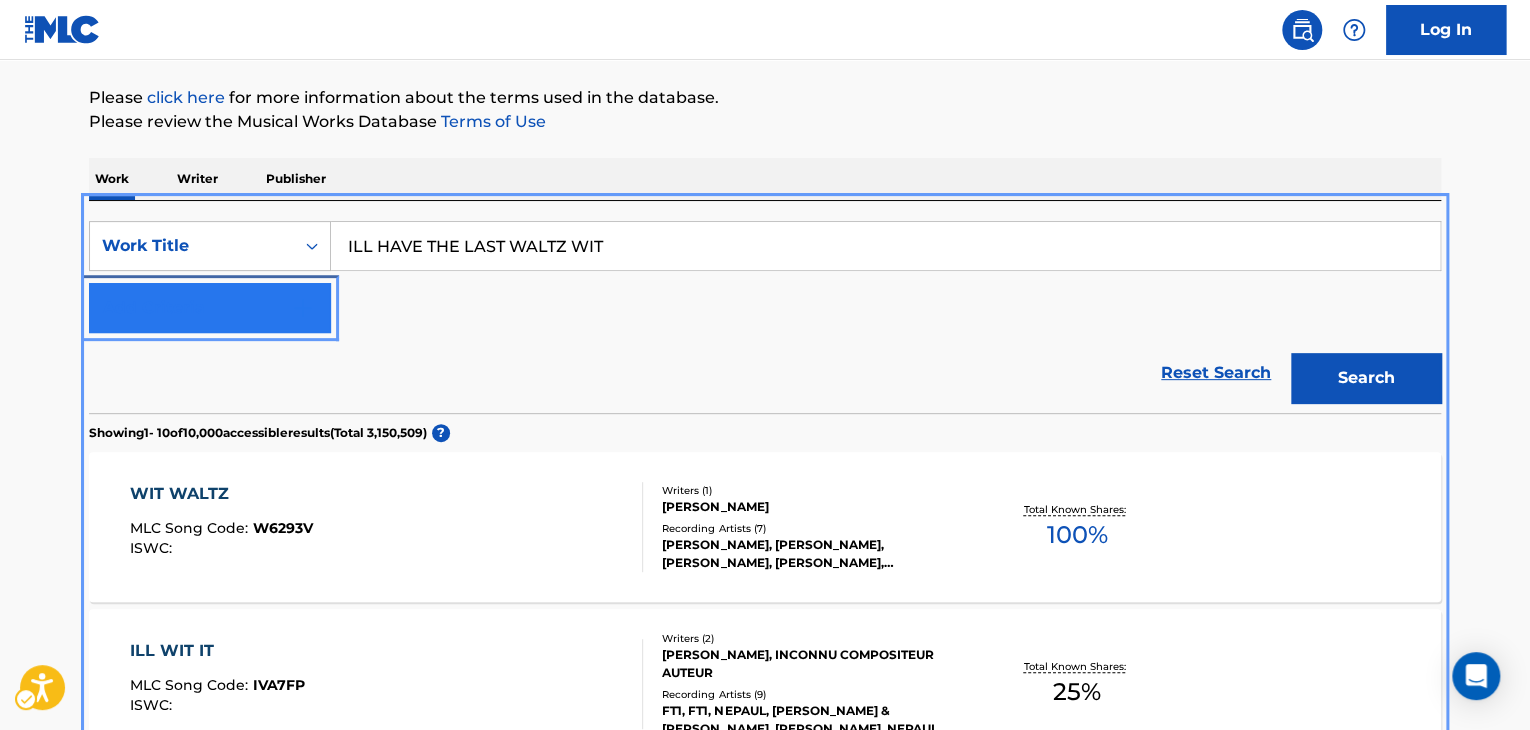 click at bounding box center [303, 308] 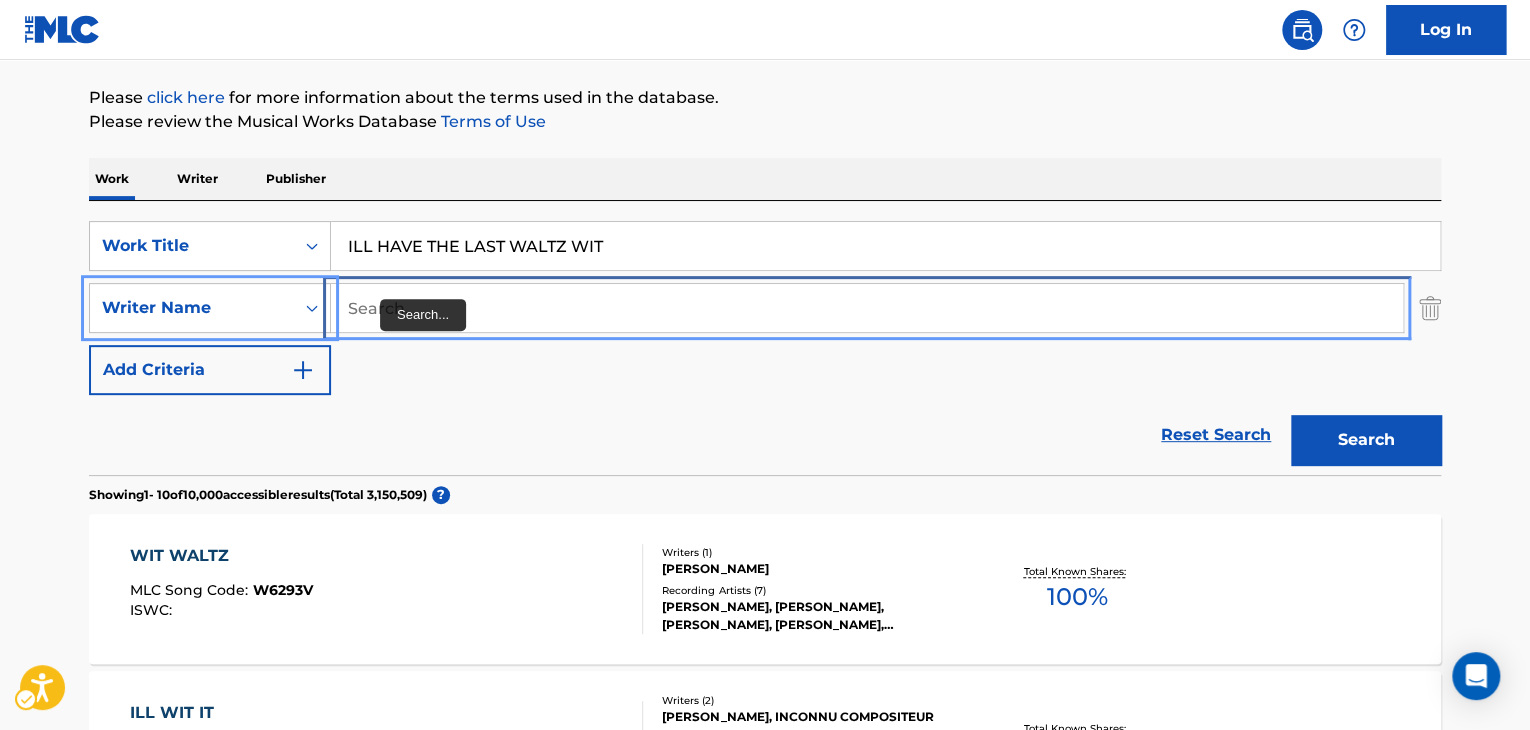 click at bounding box center (867, 308) 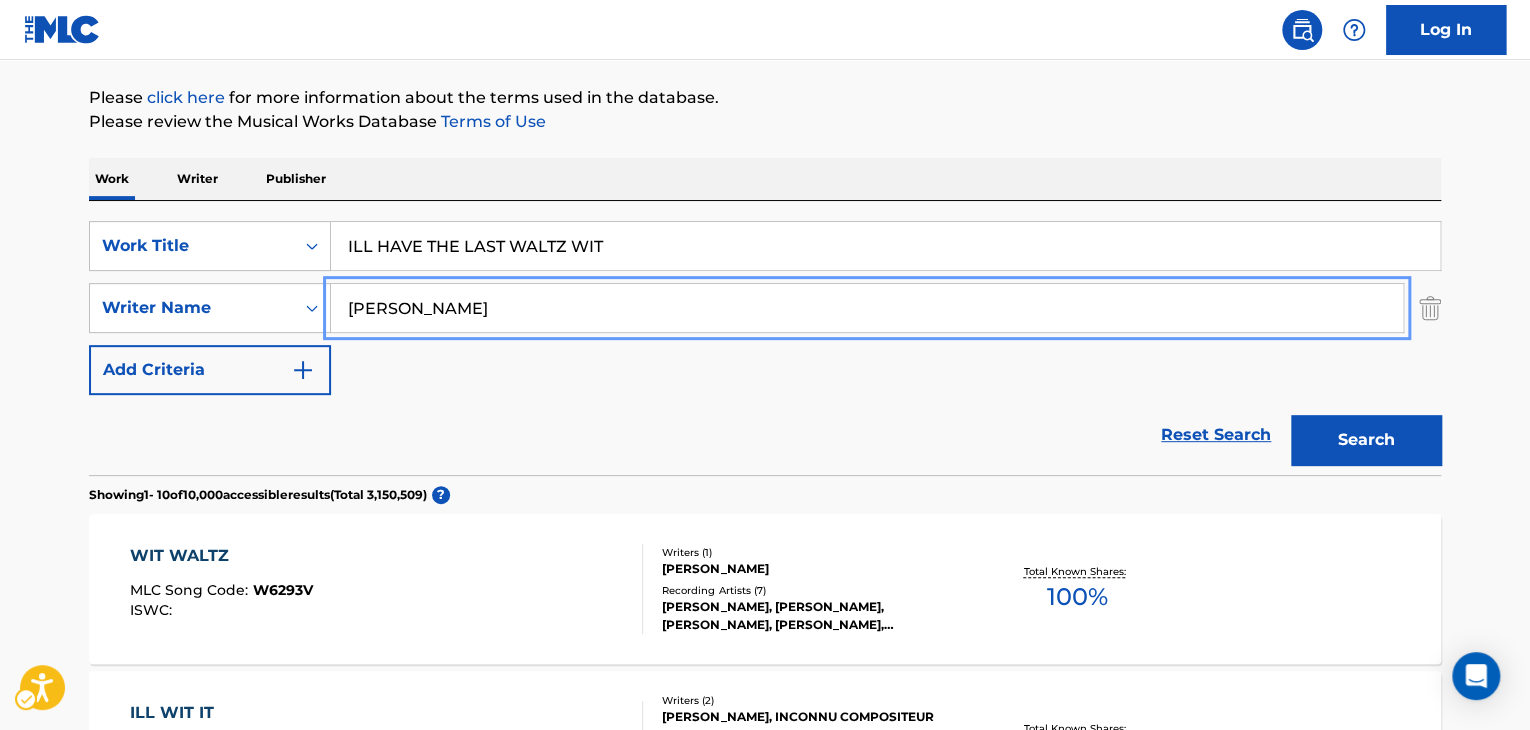 type on "[PERSON_NAME]" 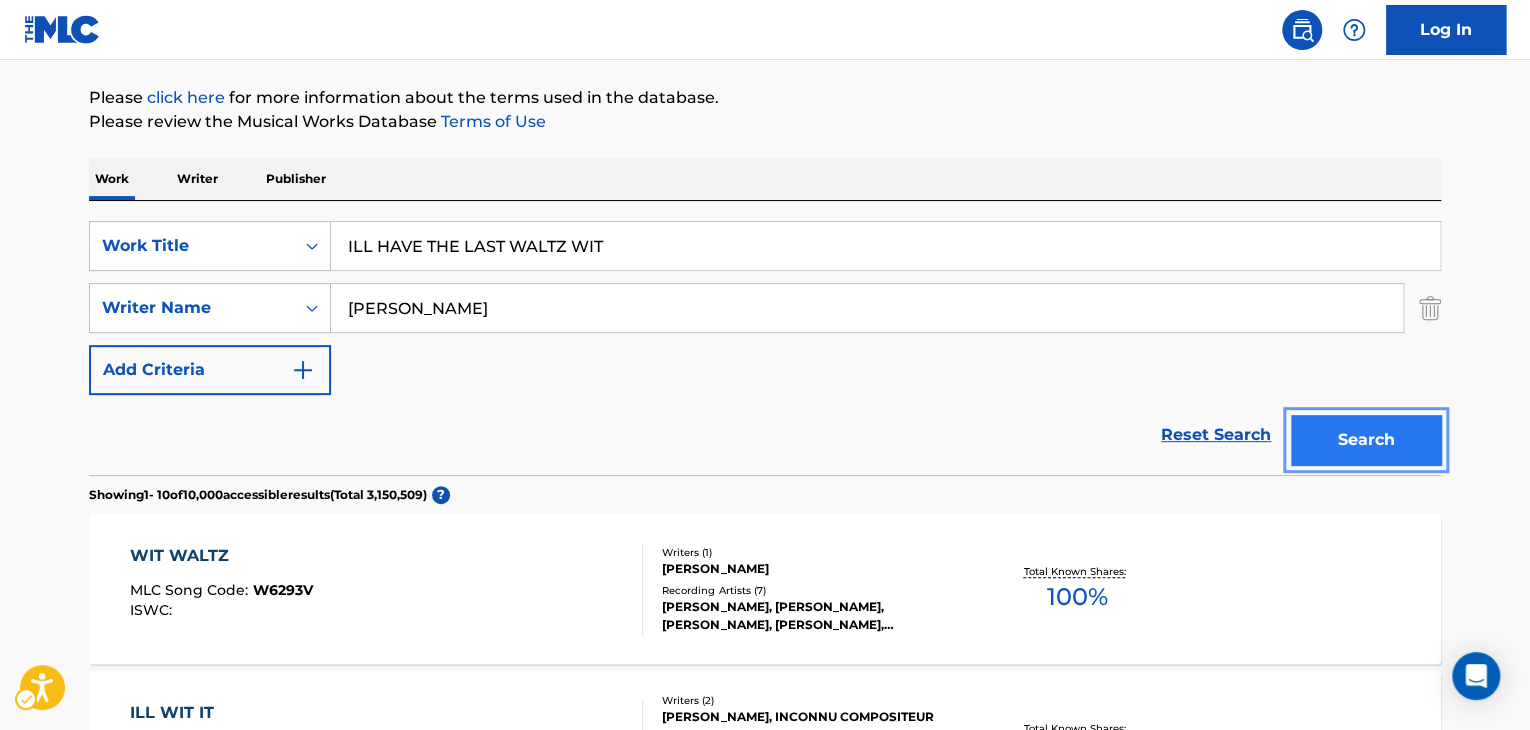 click on "Search" at bounding box center (1366, 440) 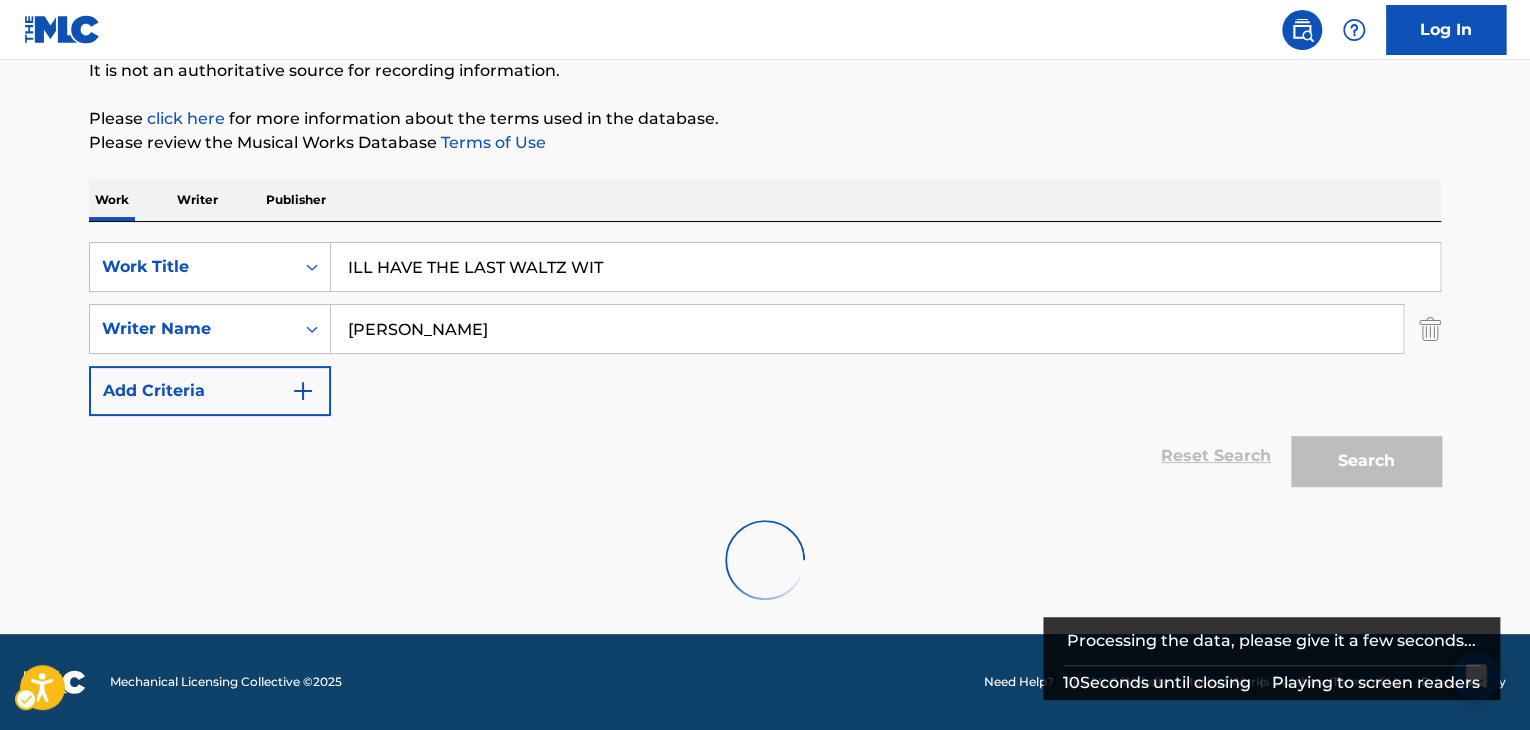 scroll, scrollTop: 224, scrollLeft: 0, axis: vertical 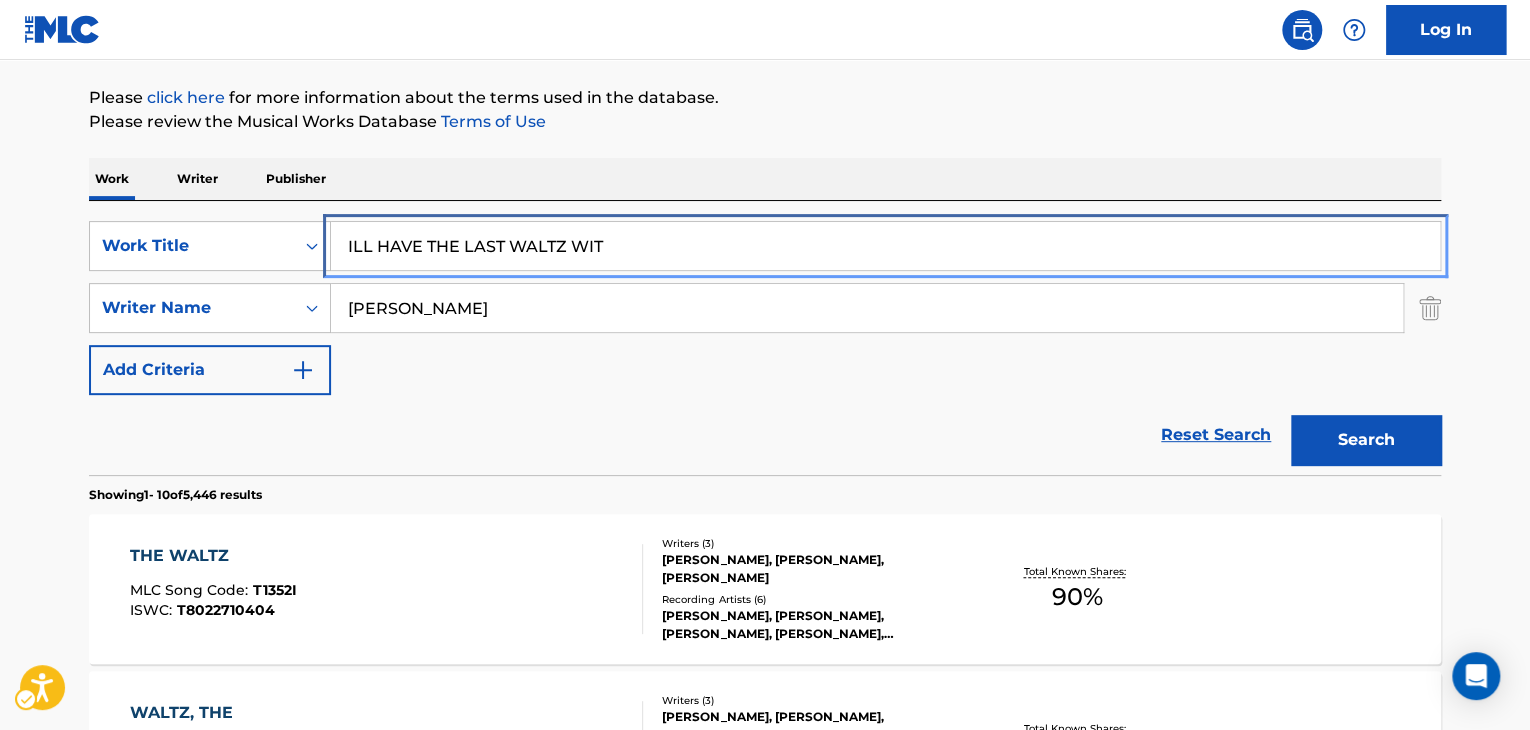 click on "ILL HAVE THE LAST WALTZ WIT" at bounding box center (885, 246) 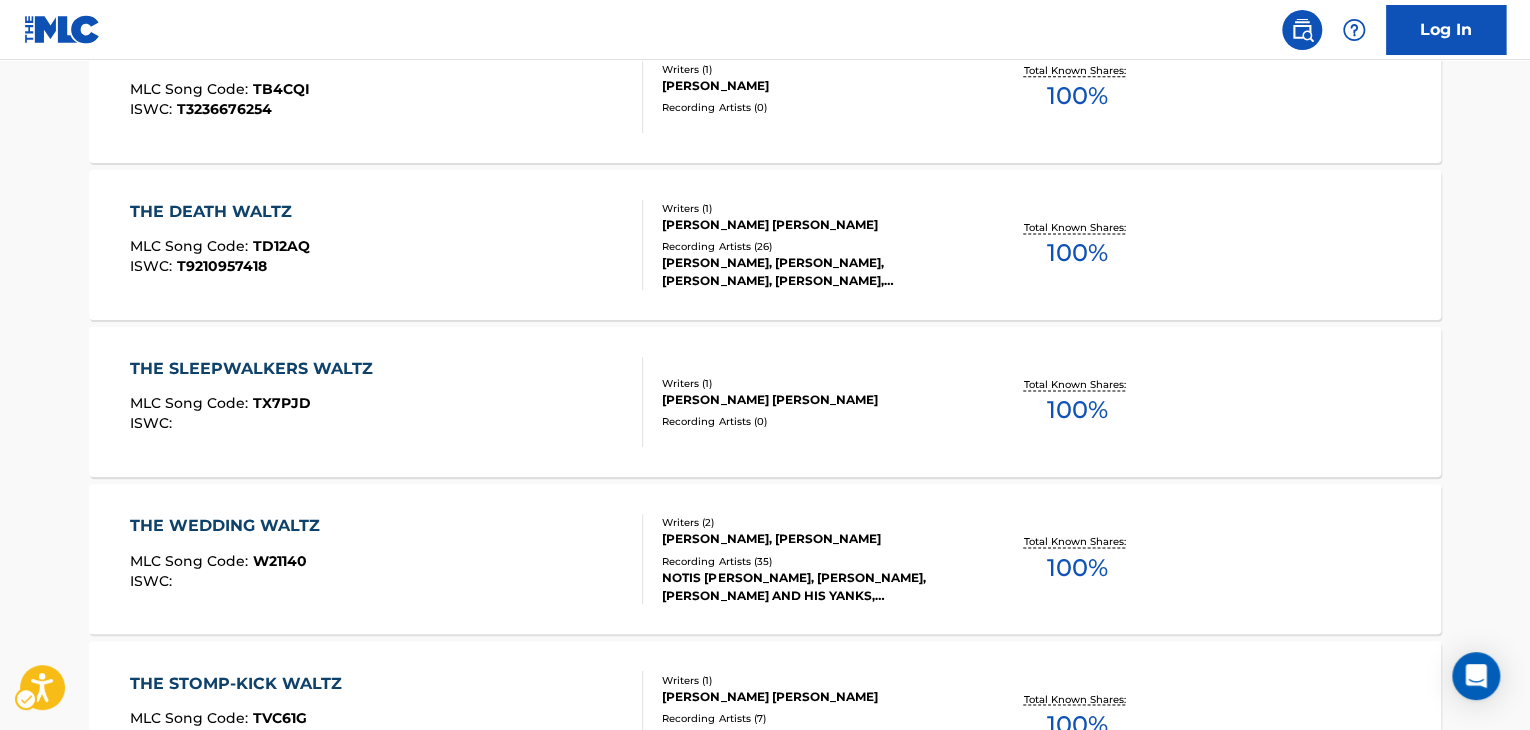 scroll, scrollTop: 1491, scrollLeft: 0, axis: vertical 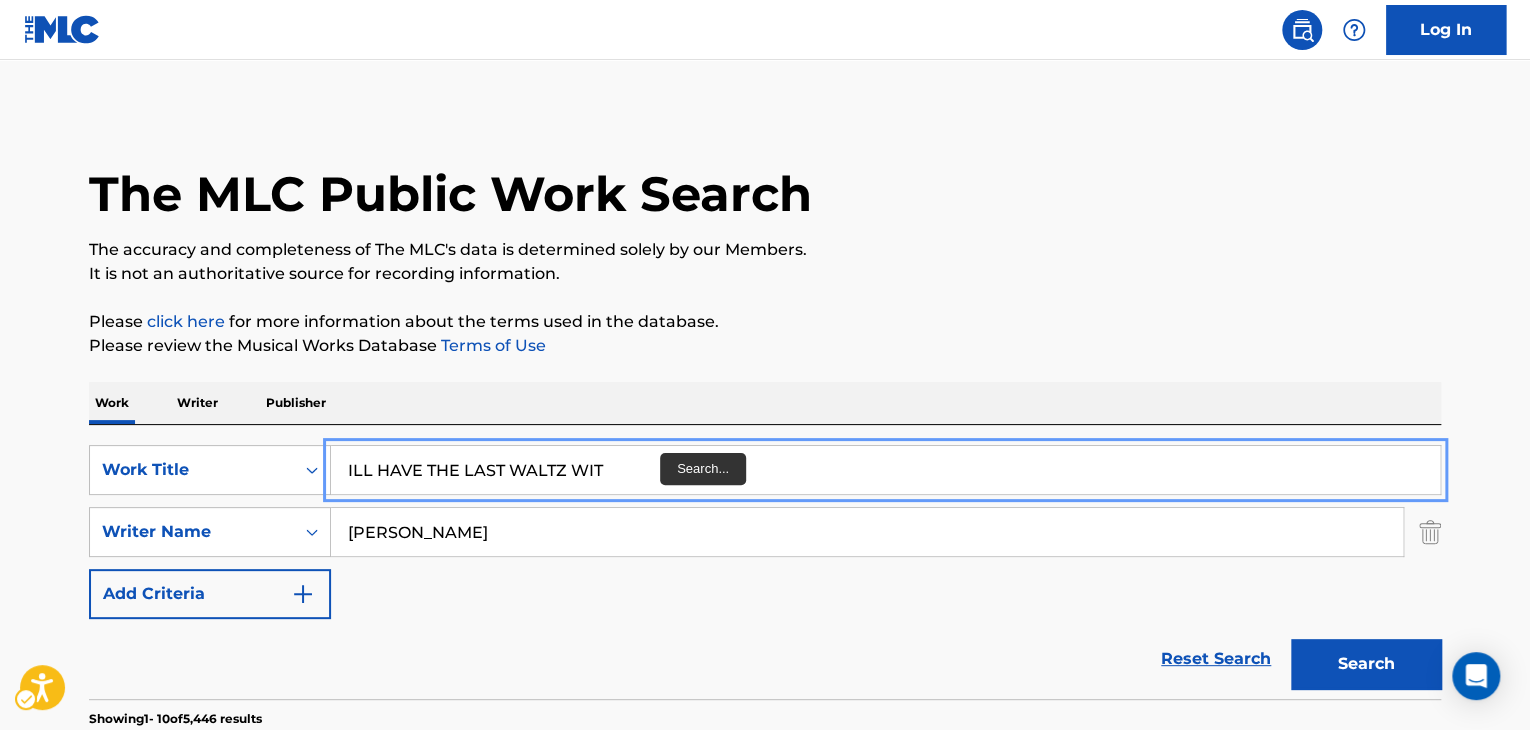 paste on "NEVER MAKE THE SAME ETC" 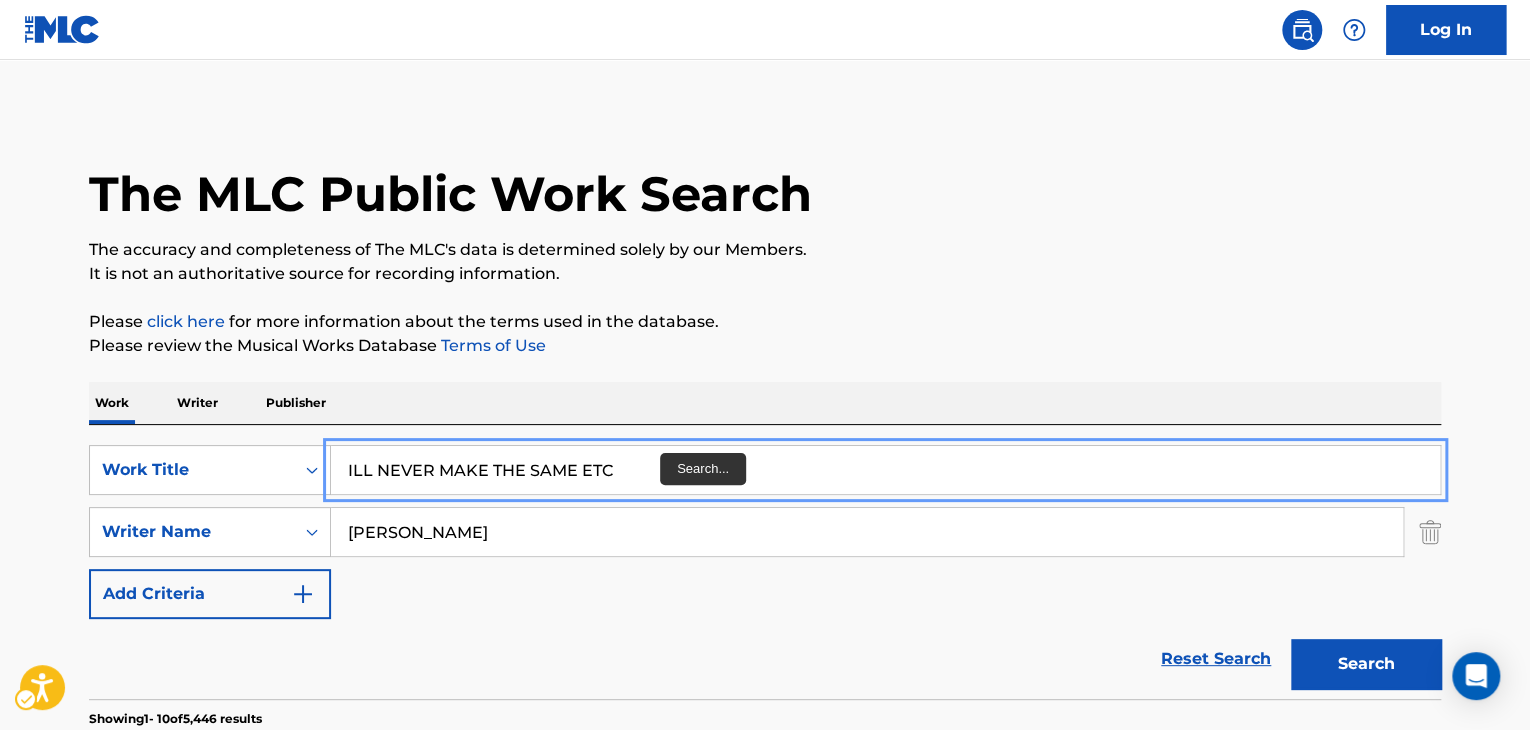 type on "ILL NEVER MAKE THE SAME ETC" 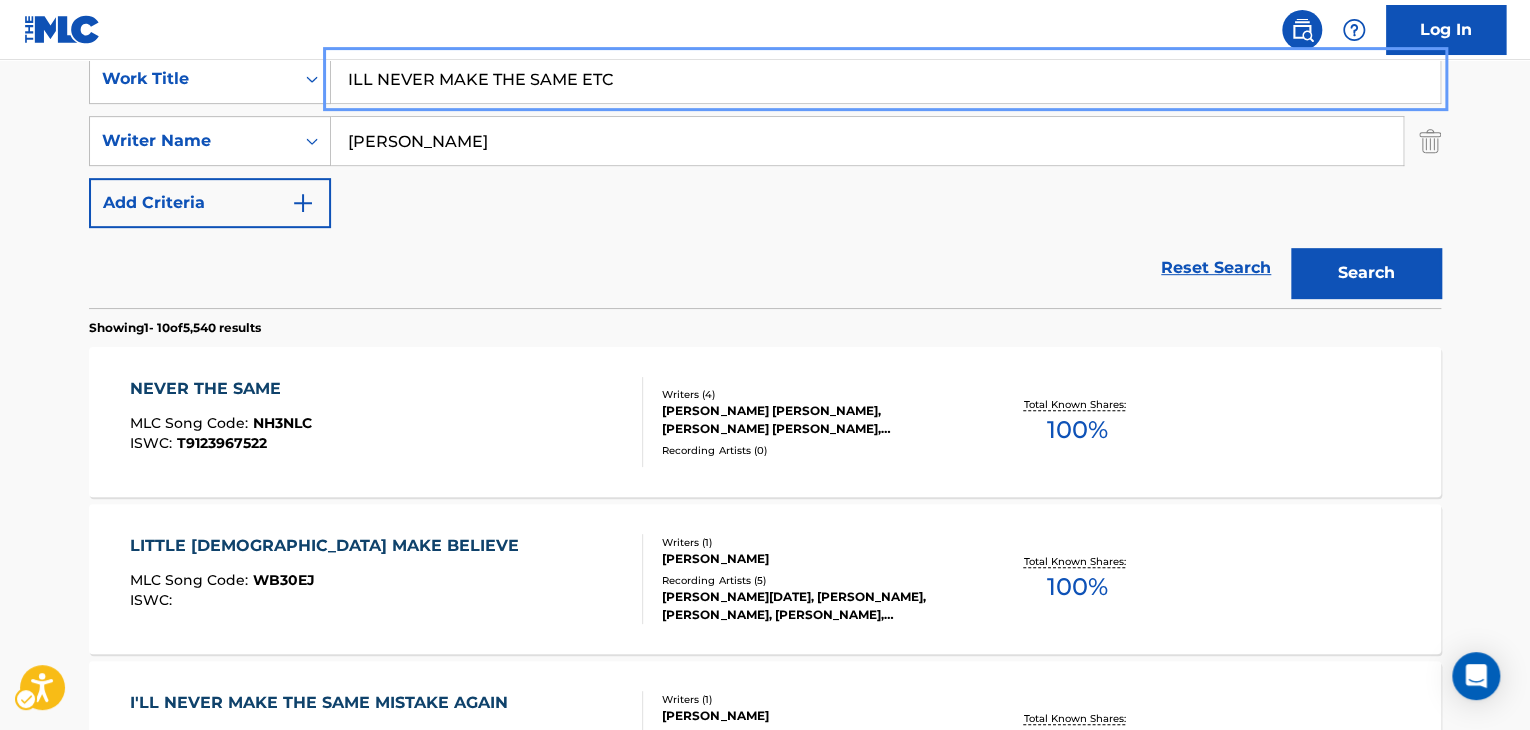scroll, scrollTop: 415, scrollLeft: 0, axis: vertical 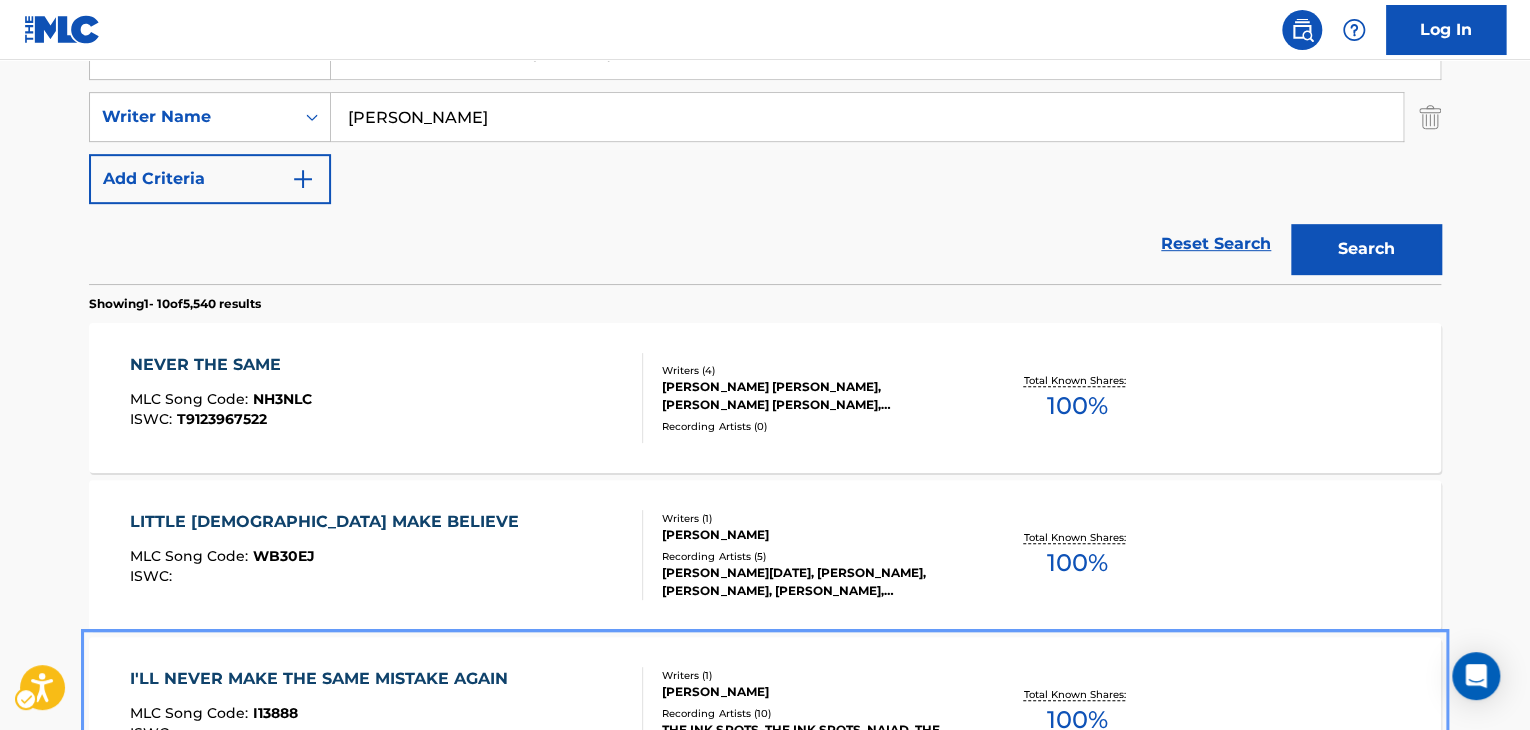 click on "Recording Artists ( 10 )" at bounding box center [813, 713] 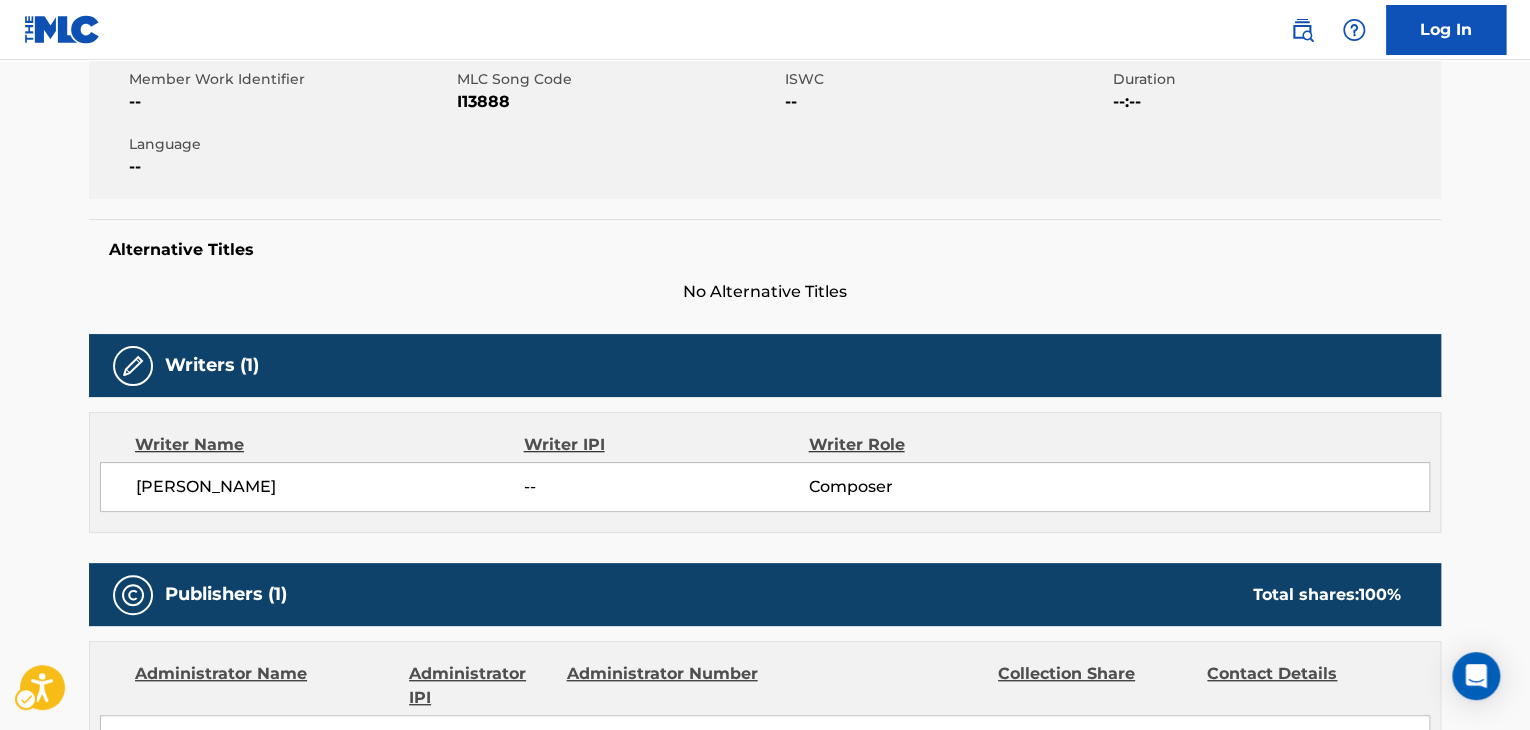 scroll, scrollTop: 0, scrollLeft: 0, axis: both 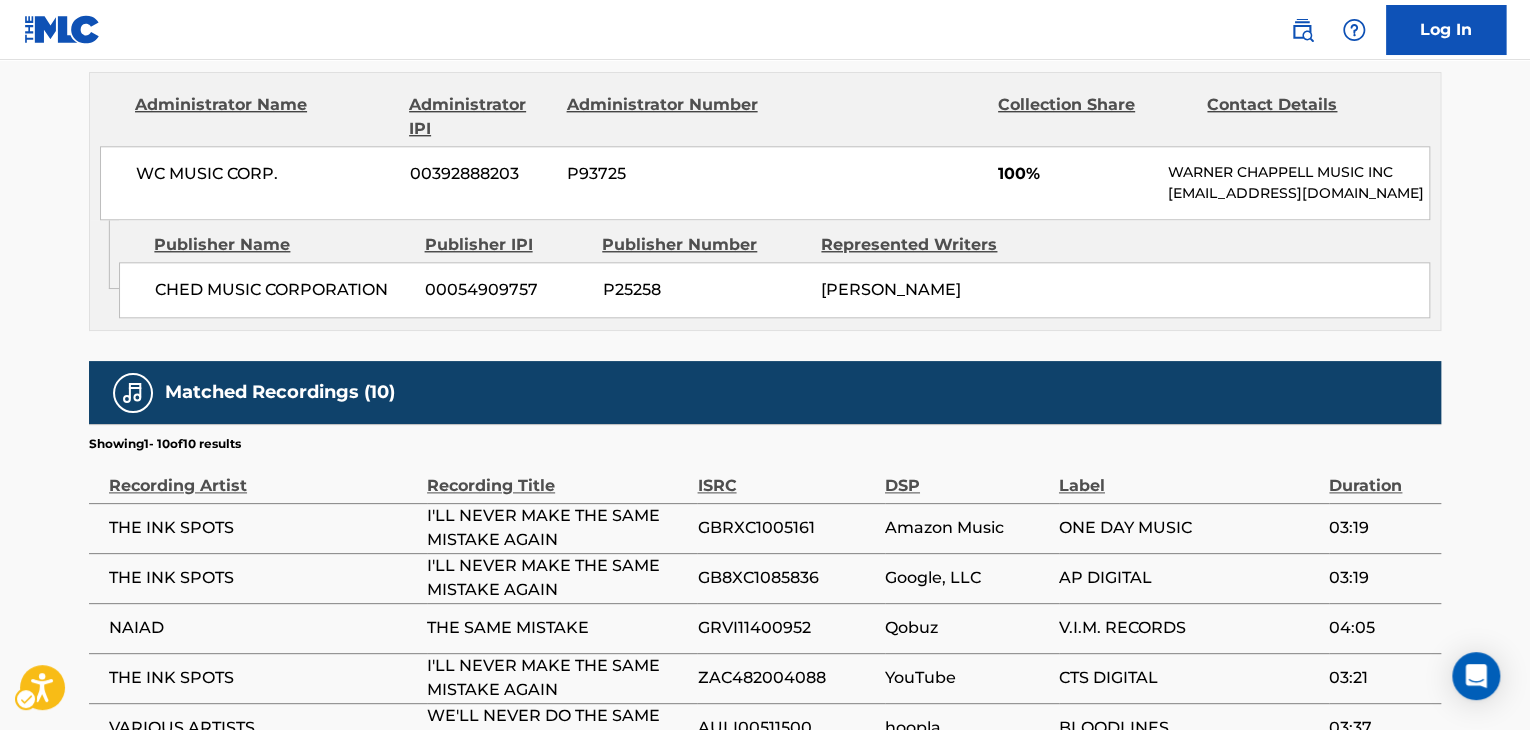 drag, startPoint x: 1528, startPoint y: 578, endPoint x: 1528, endPoint y: 630, distance: 52 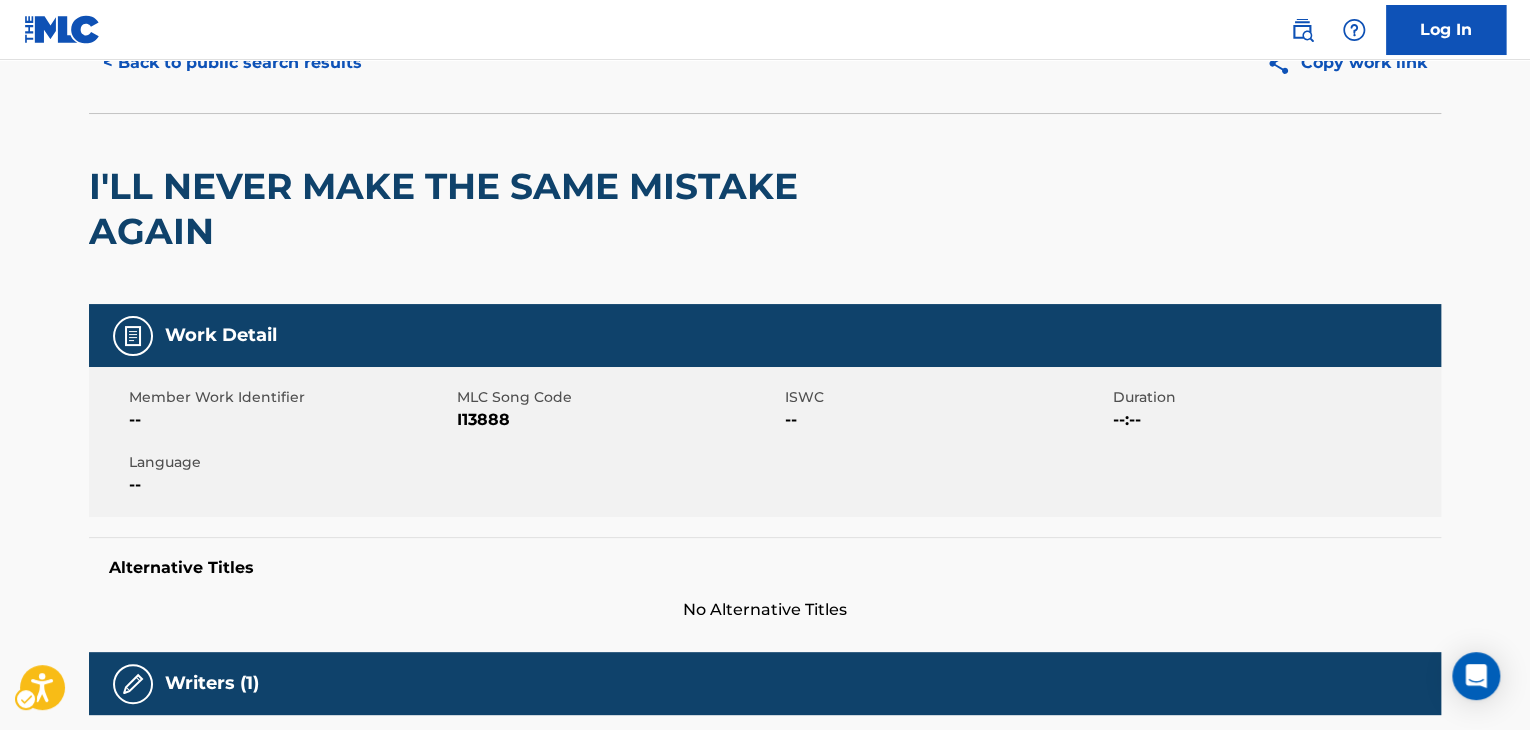 scroll, scrollTop: 48, scrollLeft: 0, axis: vertical 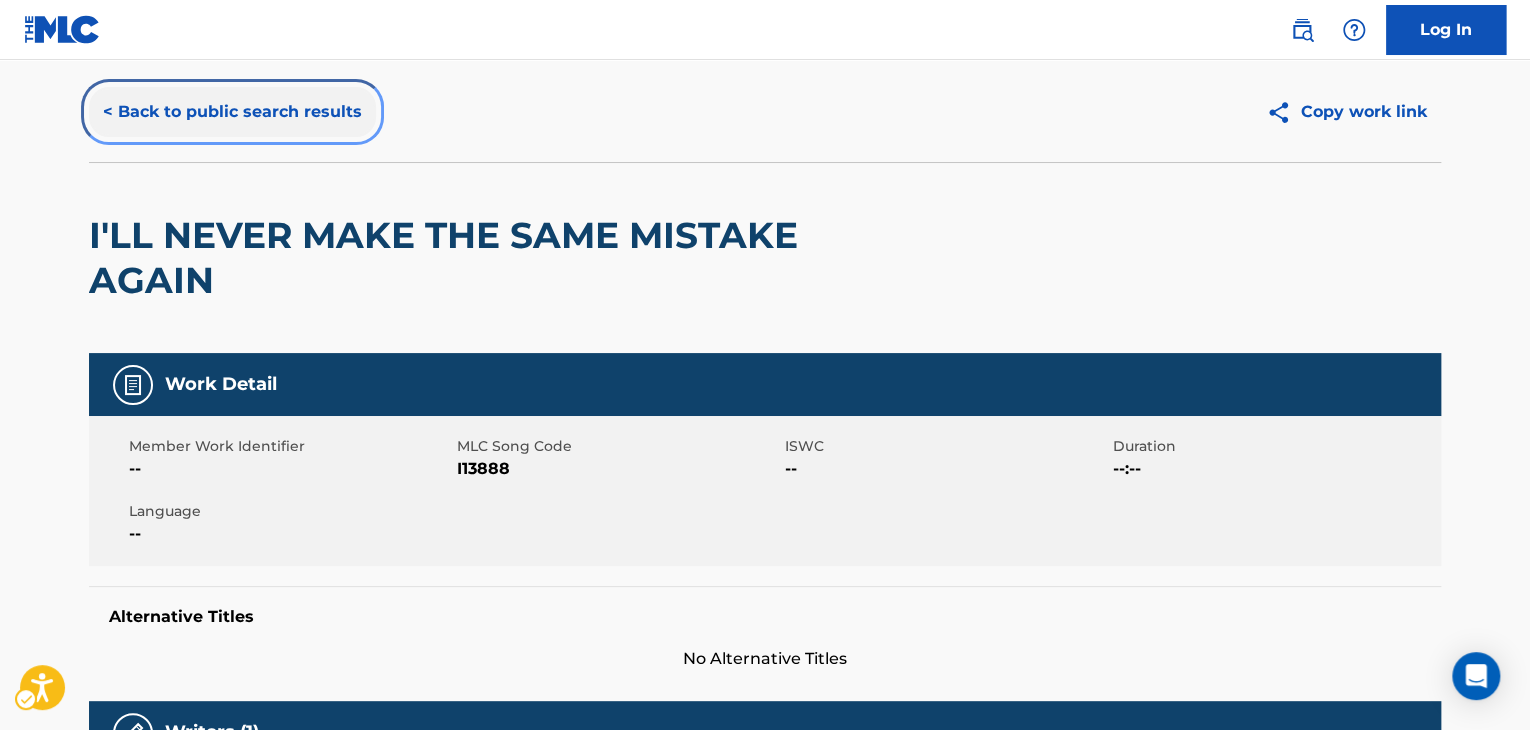 click on "< Back to public search results" at bounding box center [232, 112] 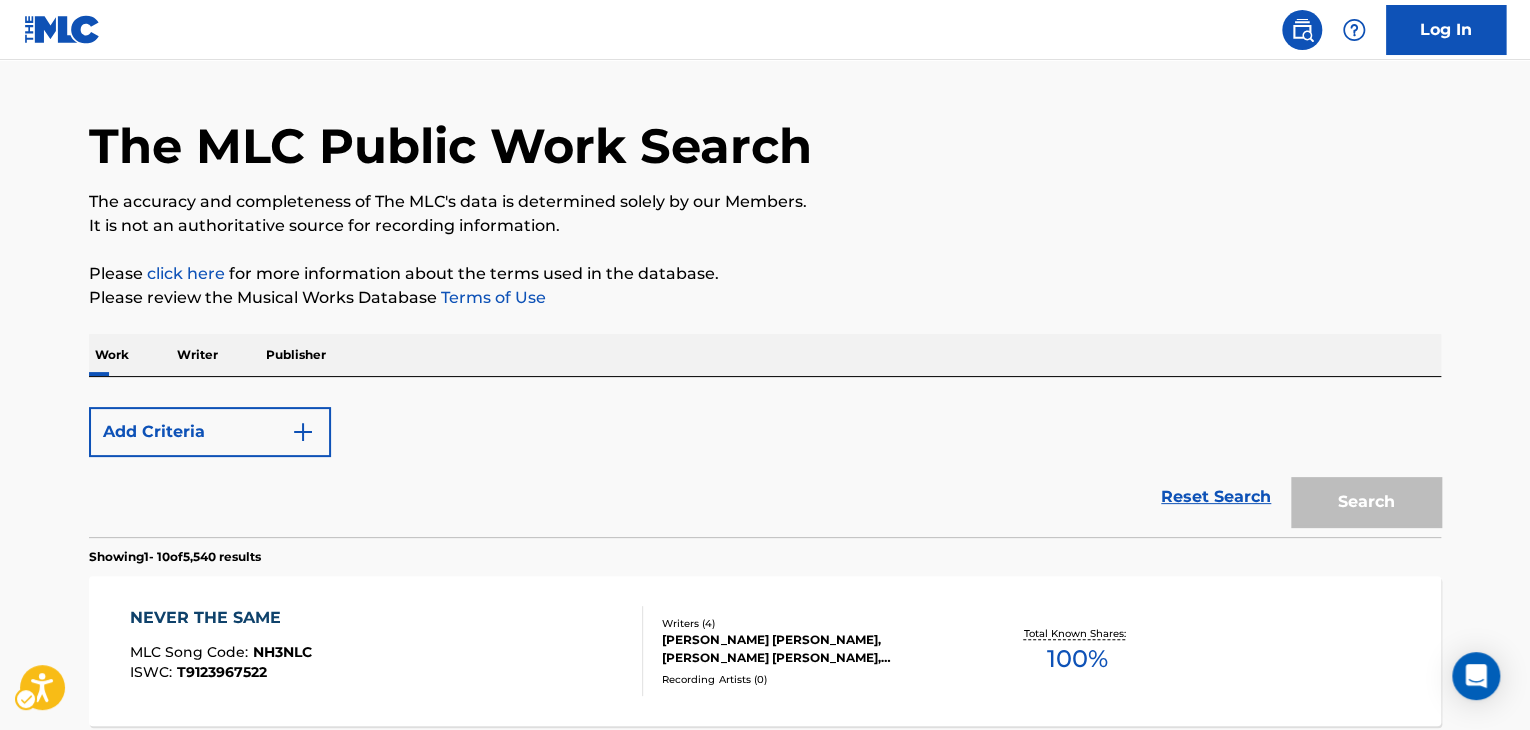 scroll, scrollTop: 415, scrollLeft: 0, axis: vertical 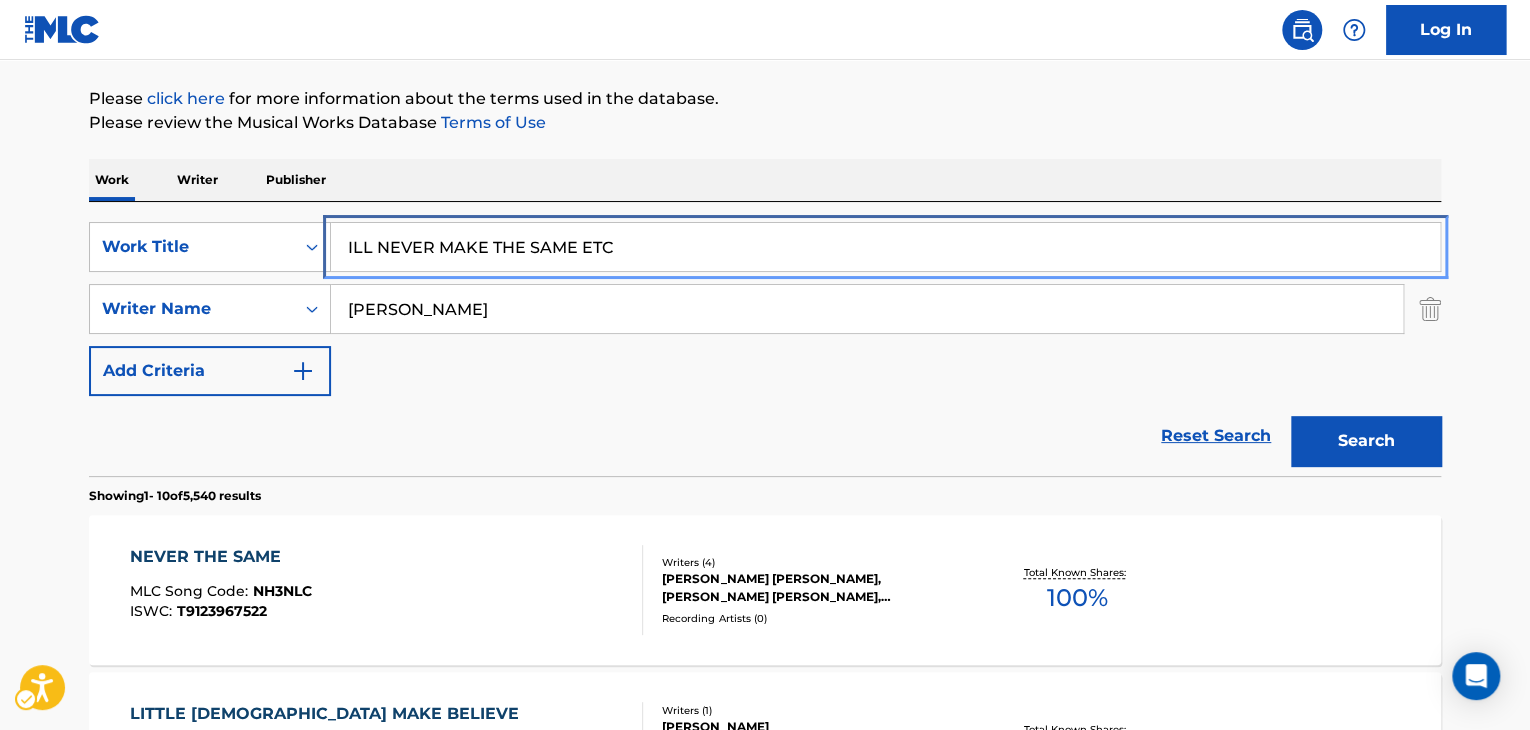 click on "ILL NEVER MAKE THE SAME ETC" at bounding box center (885, 247) 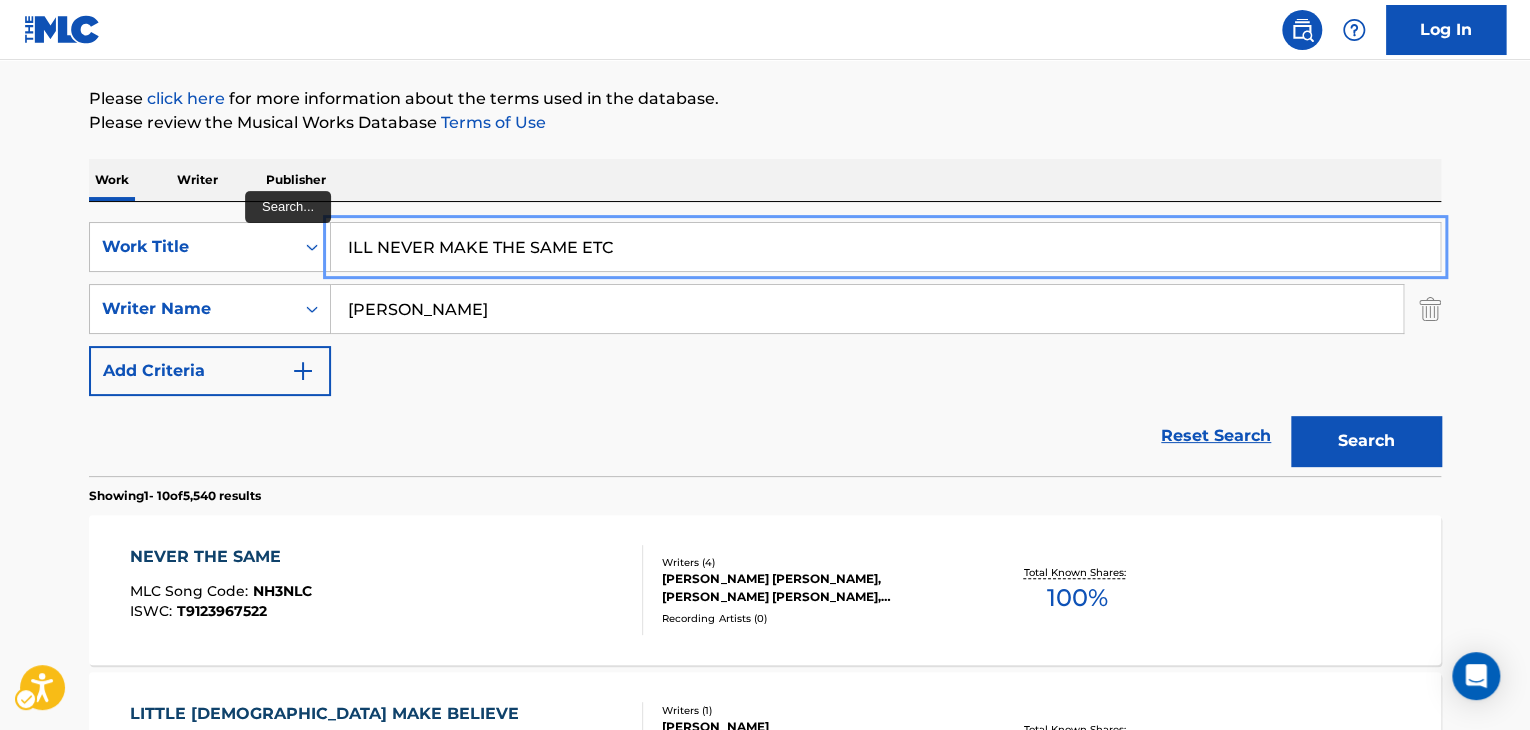 paste on "M A YANK FULL OF THANKFULN" 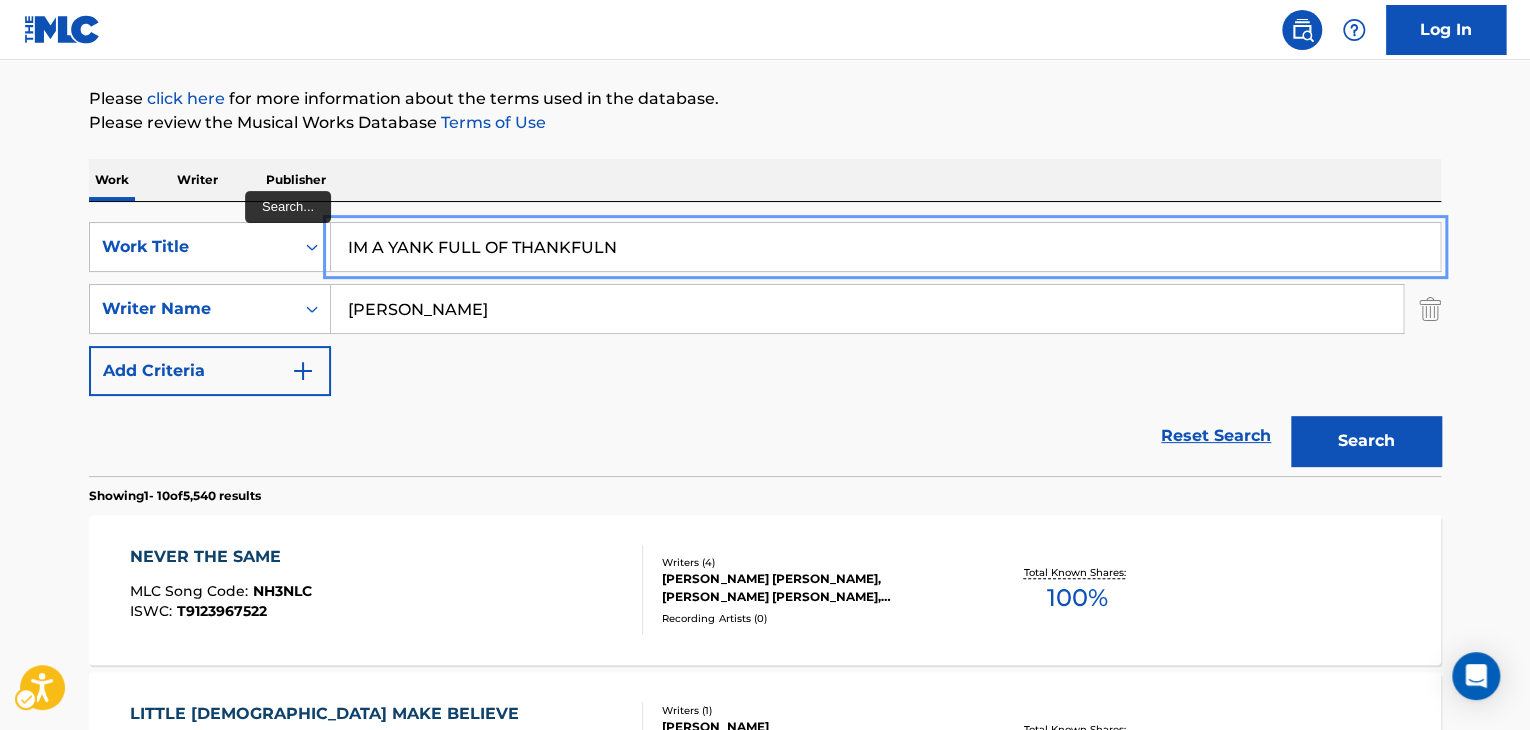 type on "IM A YANK FULL OF THANKFULN" 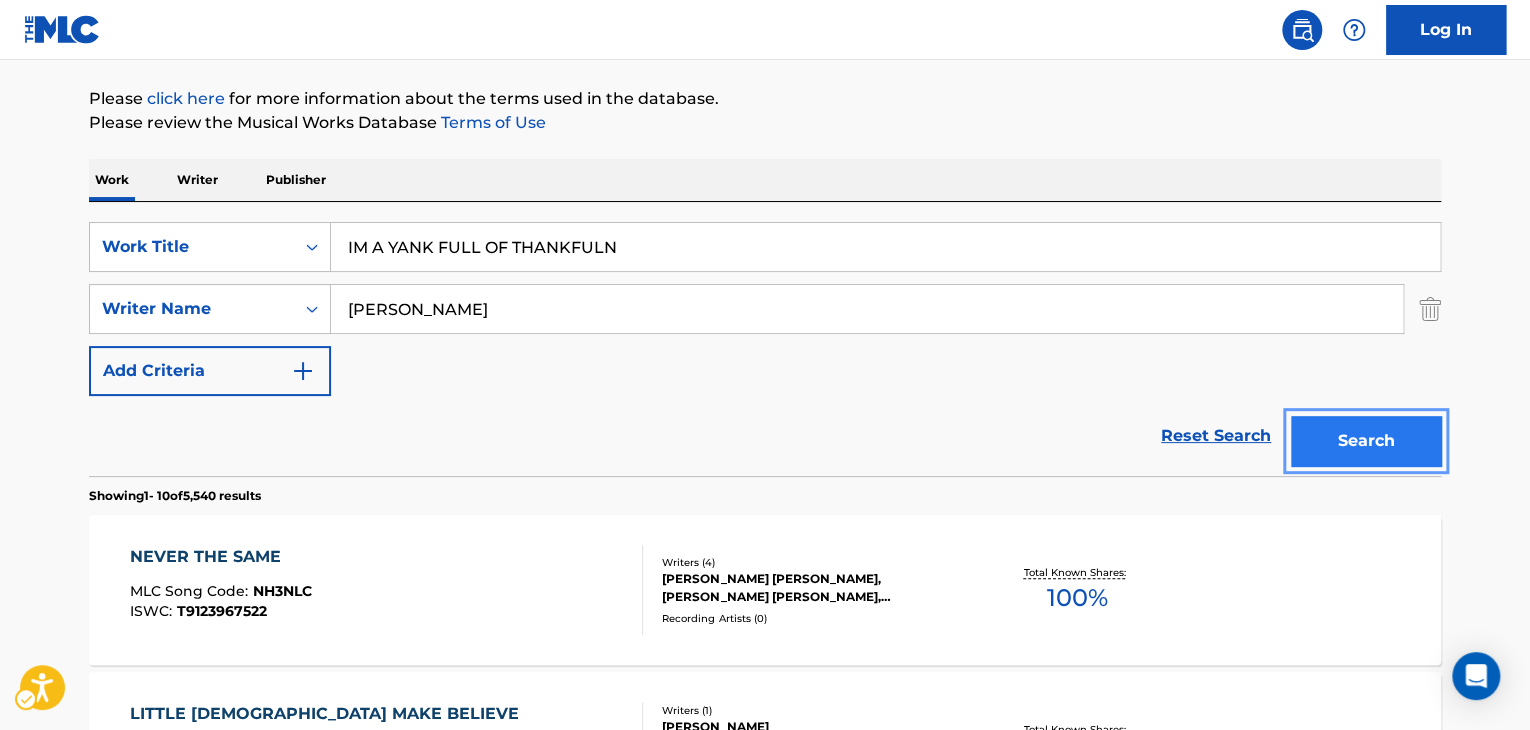 click on "Search" at bounding box center [1366, 441] 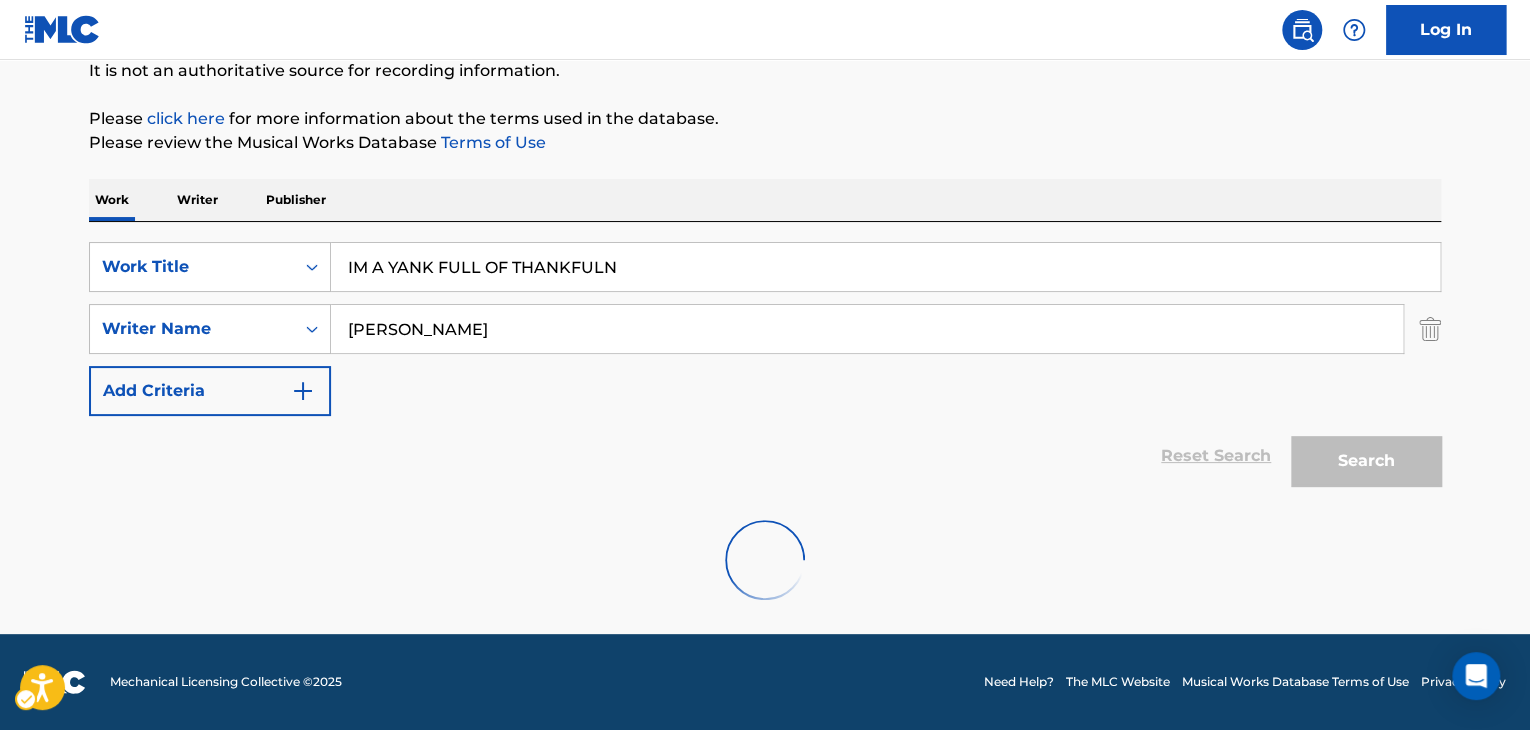 scroll, scrollTop: 203, scrollLeft: 0, axis: vertical 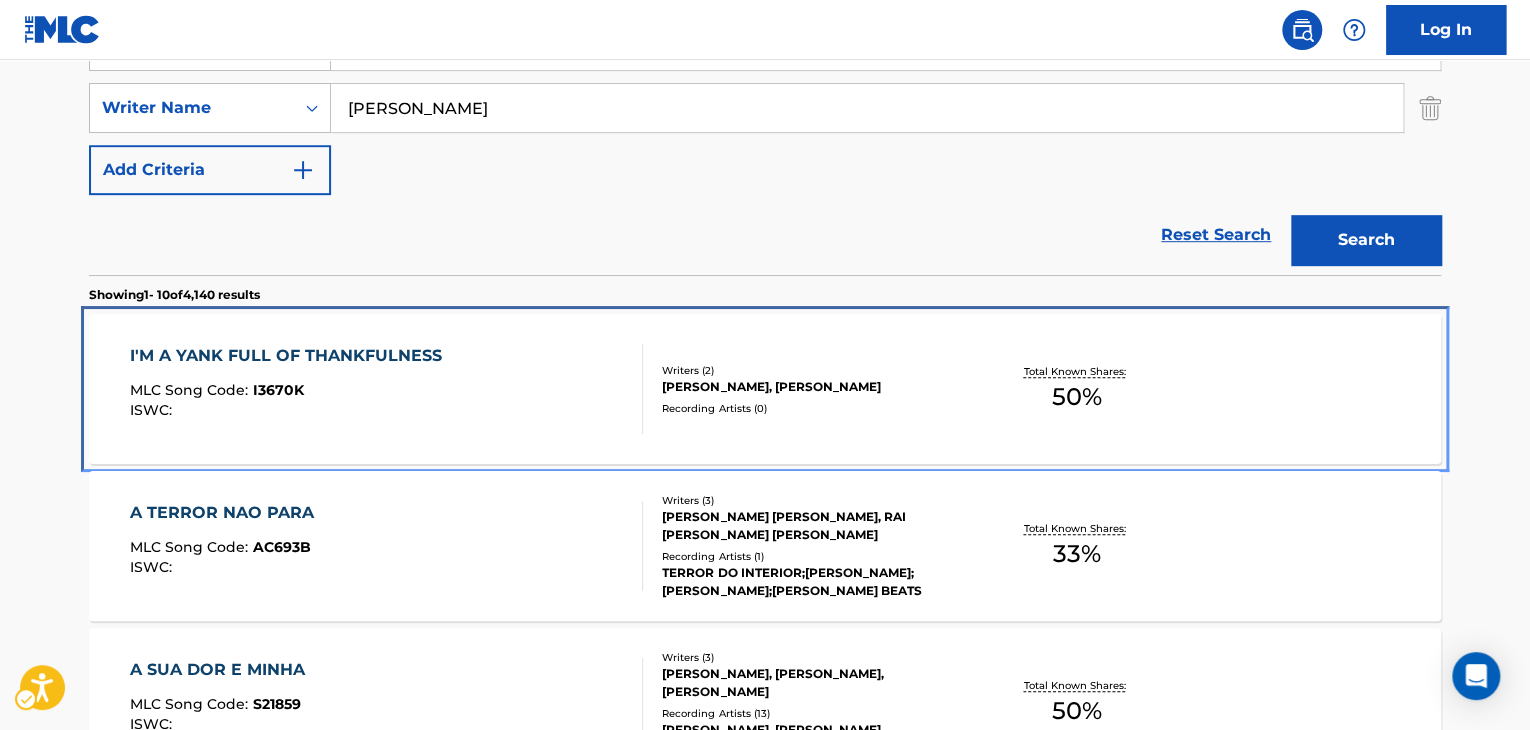 click on "I'M A YANK FULL OF THANKFULNESS MLC Song Code : I3670K ISWC :" at bounding box center (291, 389) 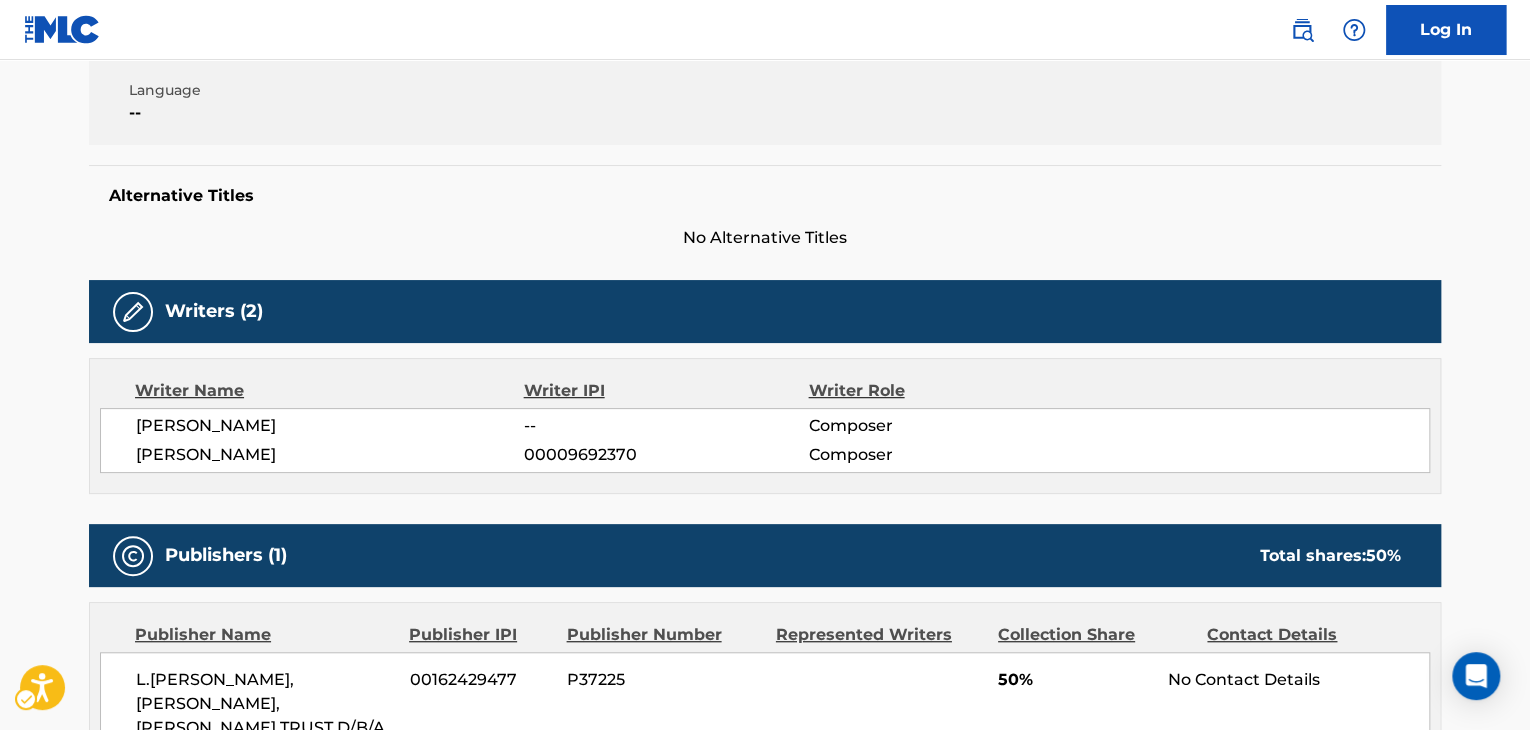 scroll, scrollTop: 0, scrollLeft: 0, axis: both 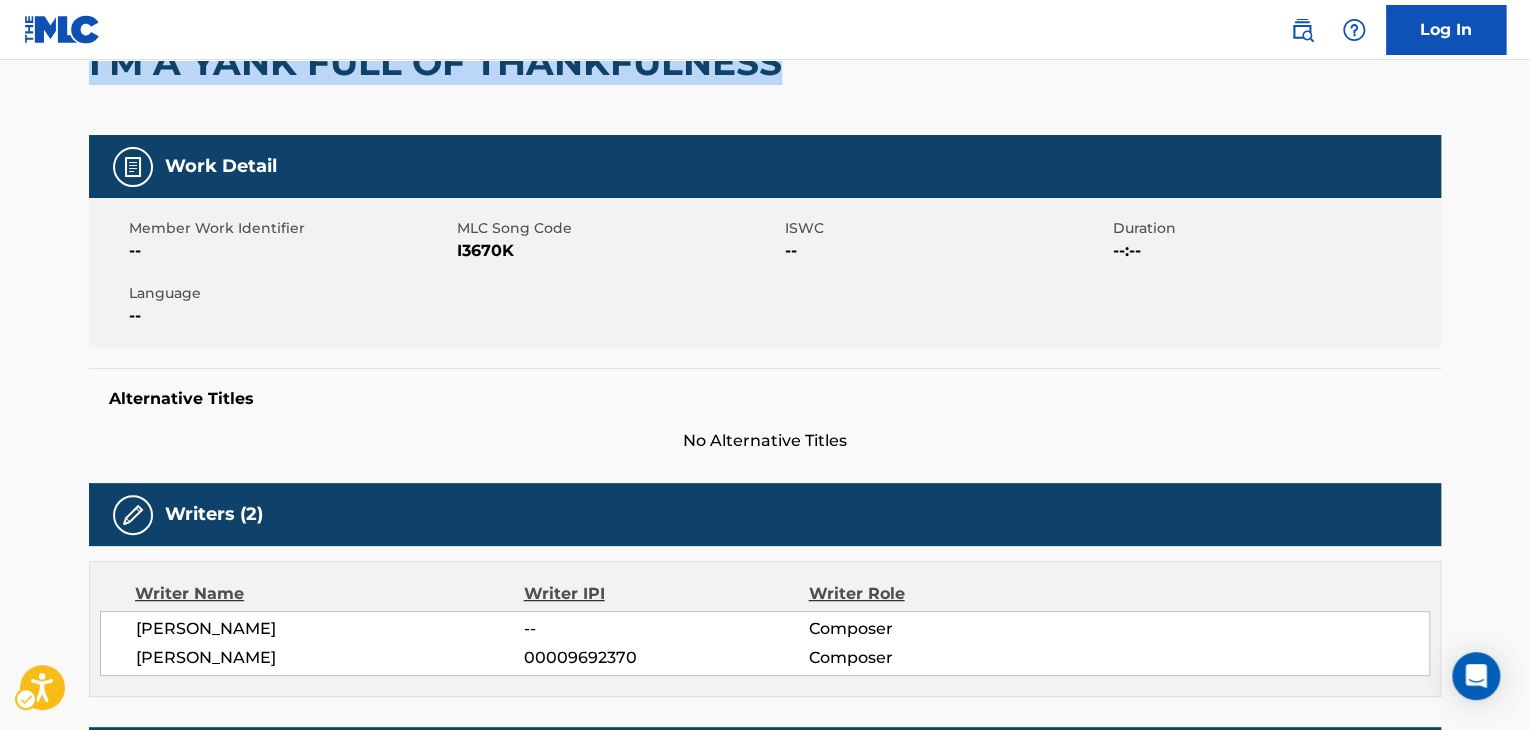 drag, startPoint x: 797, startPoint y: 69, endPoint x: 44, endPoint y: 105, distance: 753.86005 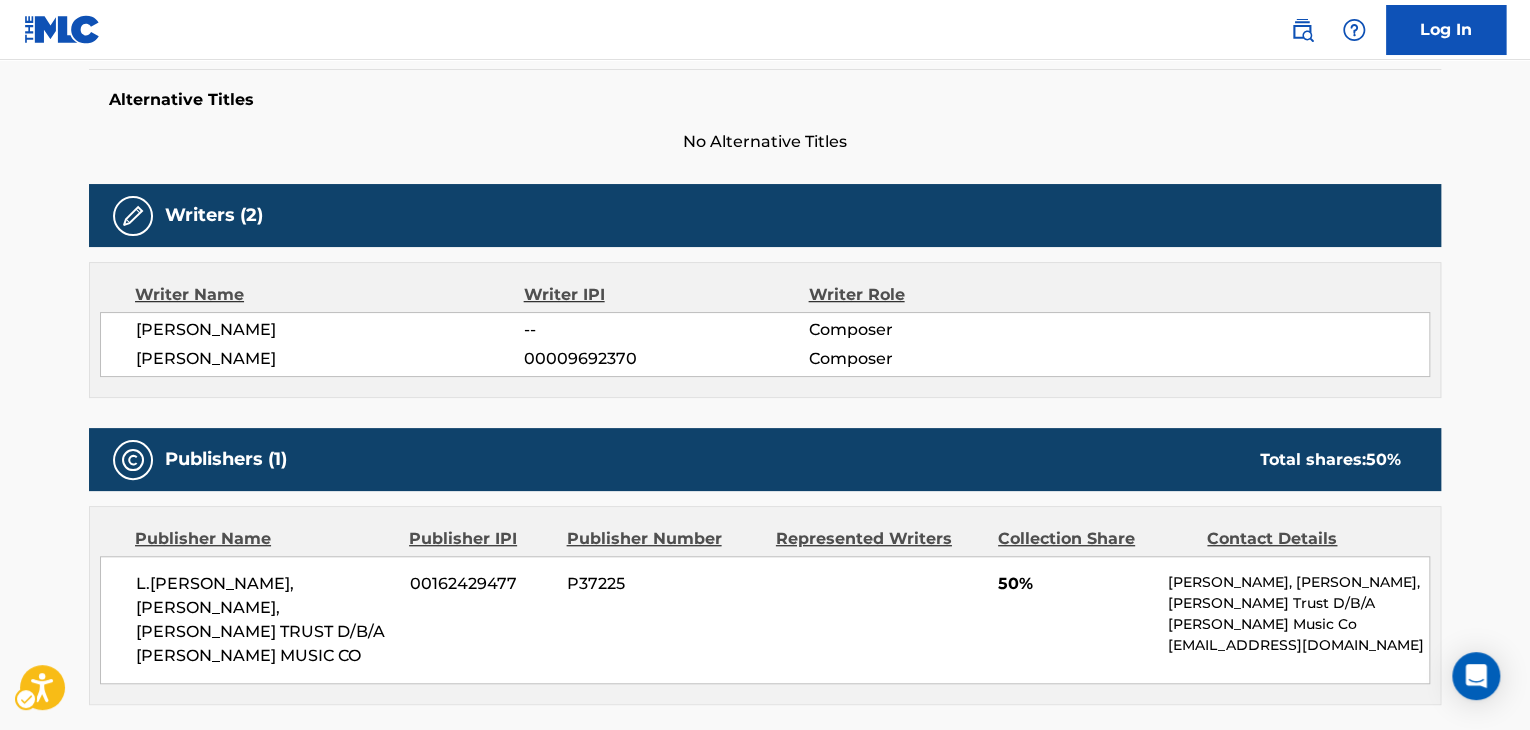 scroll, scrollTop: 752, scrollLeft: 0, axis: vertical 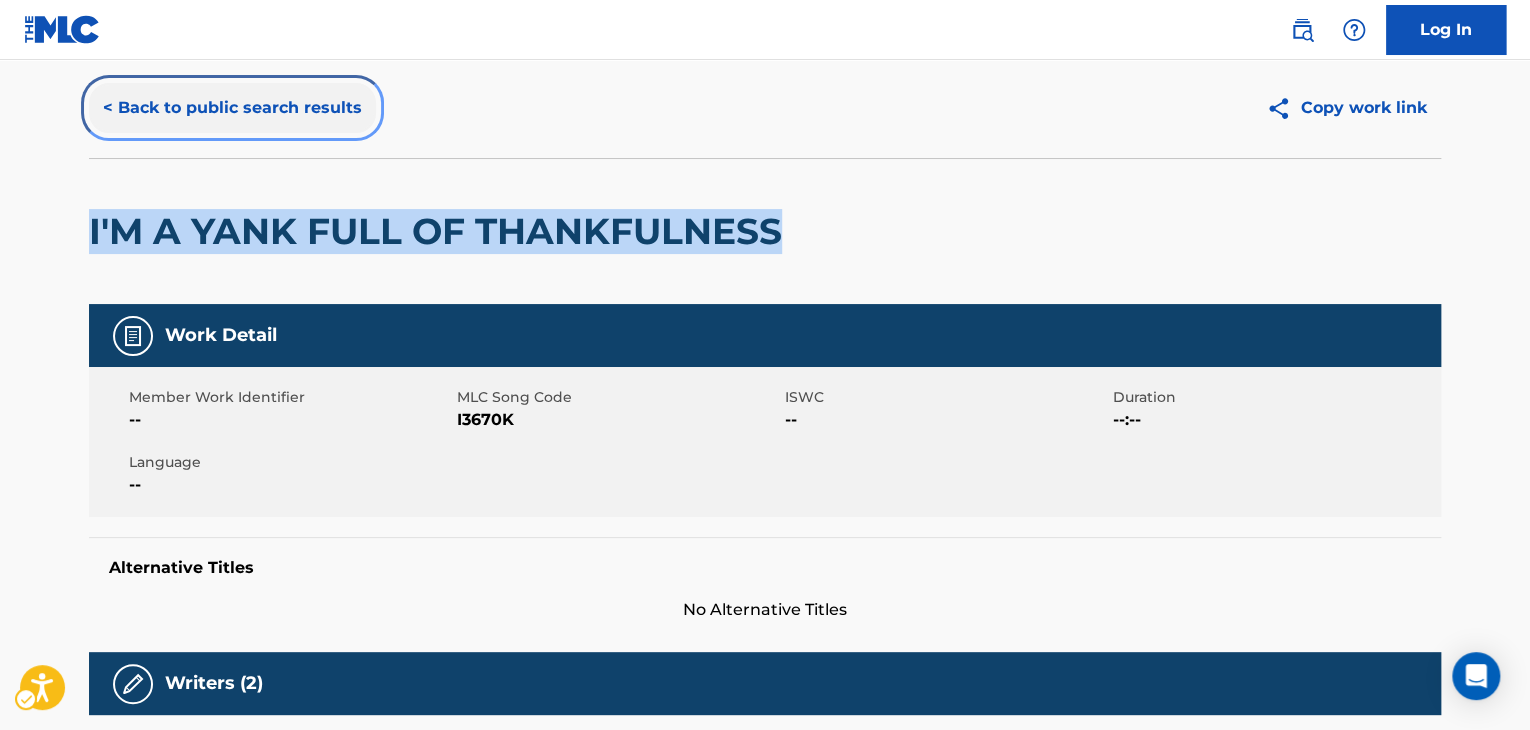 click on "< Back to public search results" at bounding box center (232, 108) 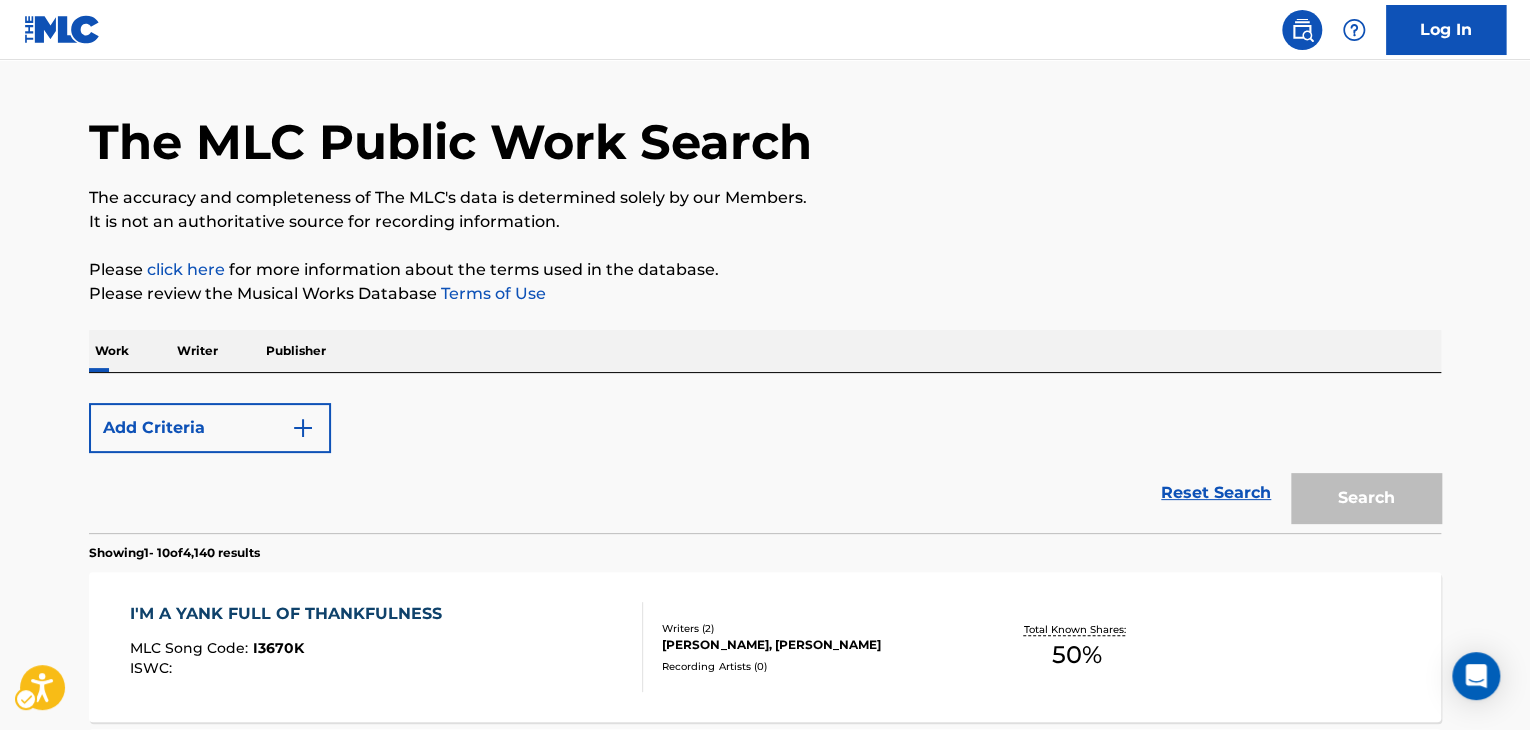 scroll, scrollTop: 424, scrollLeft: 0, axis: vertical 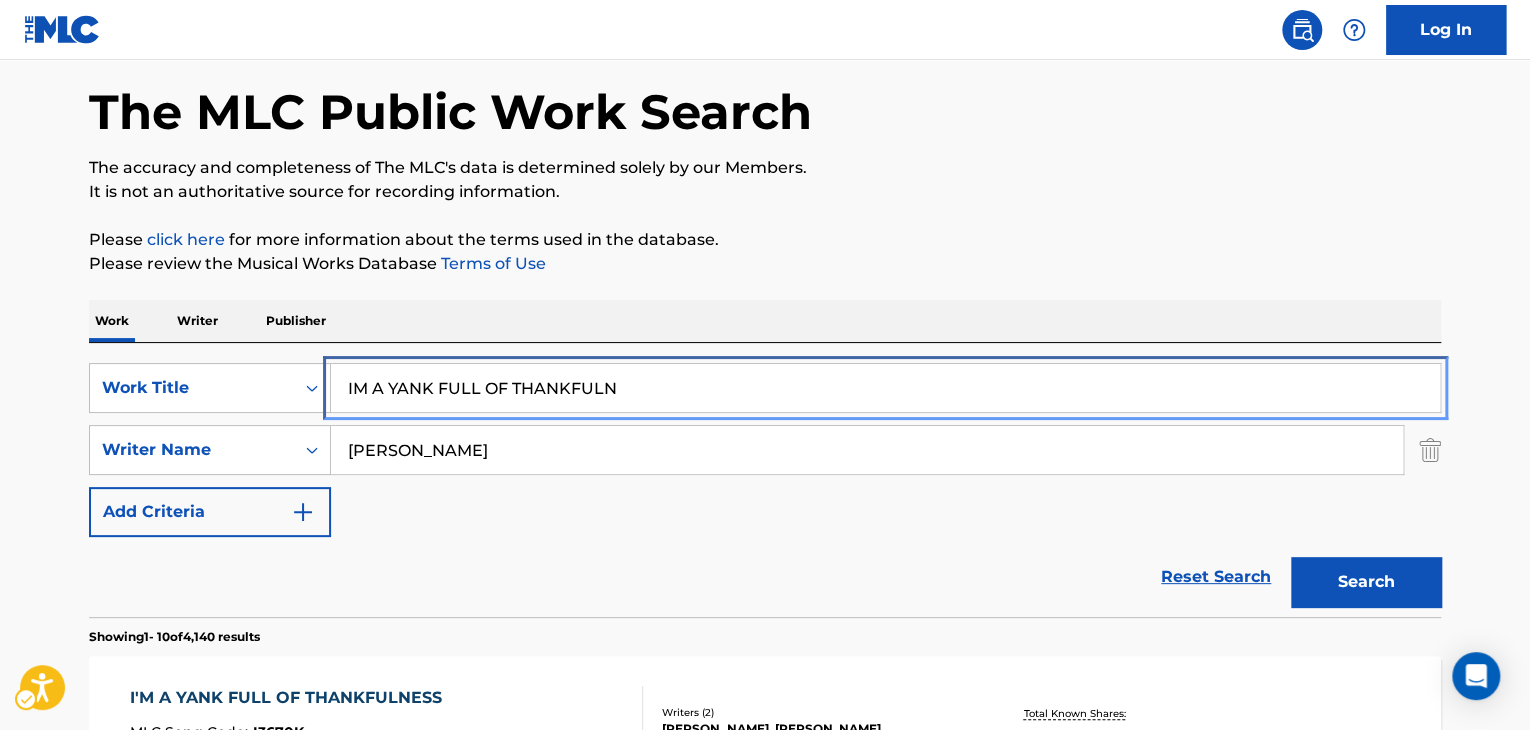 click on "IM A YANK FULL OF THANKFULN" at bounding box center [885, 388] 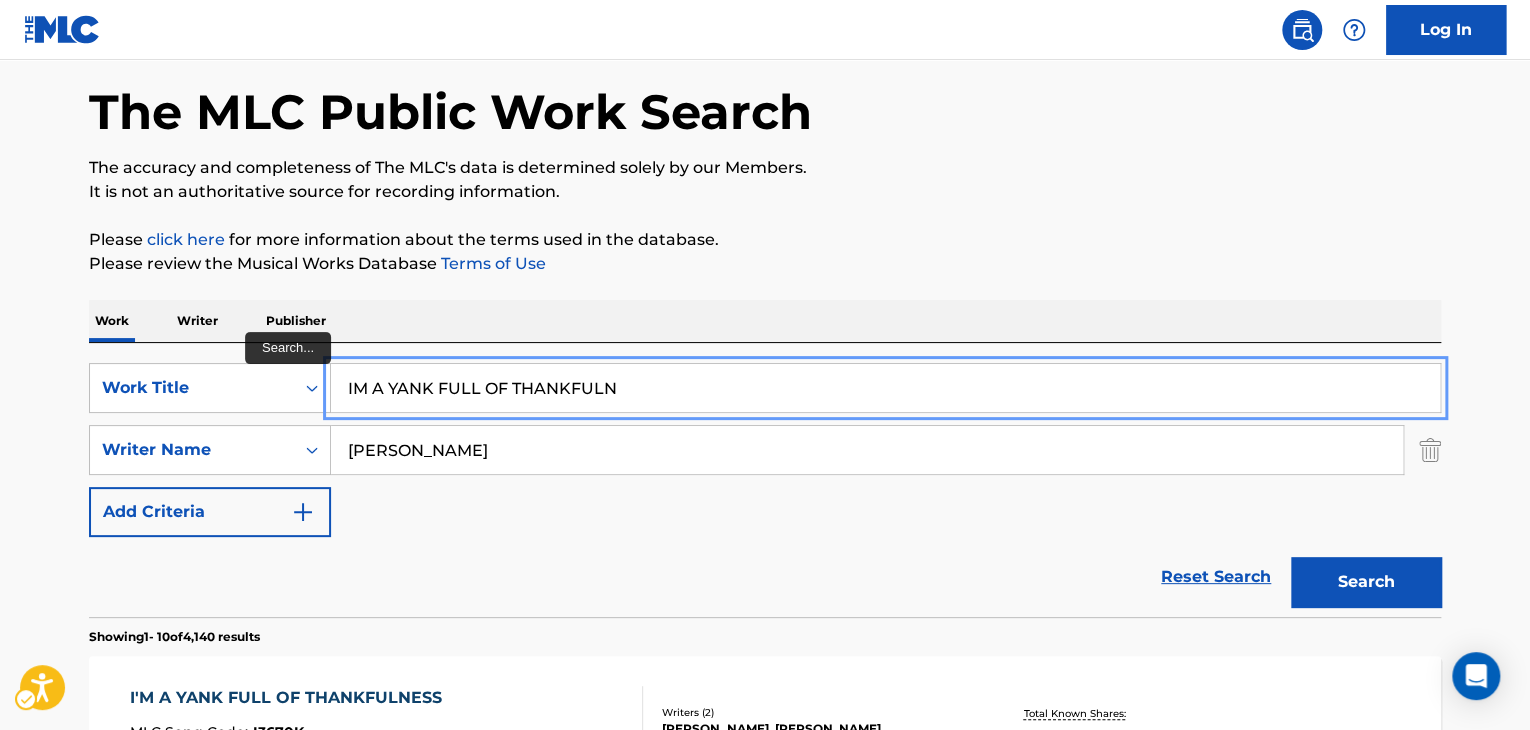paste on "'M AFRAID OF MYSELF WHEN I'M WITH YOU" 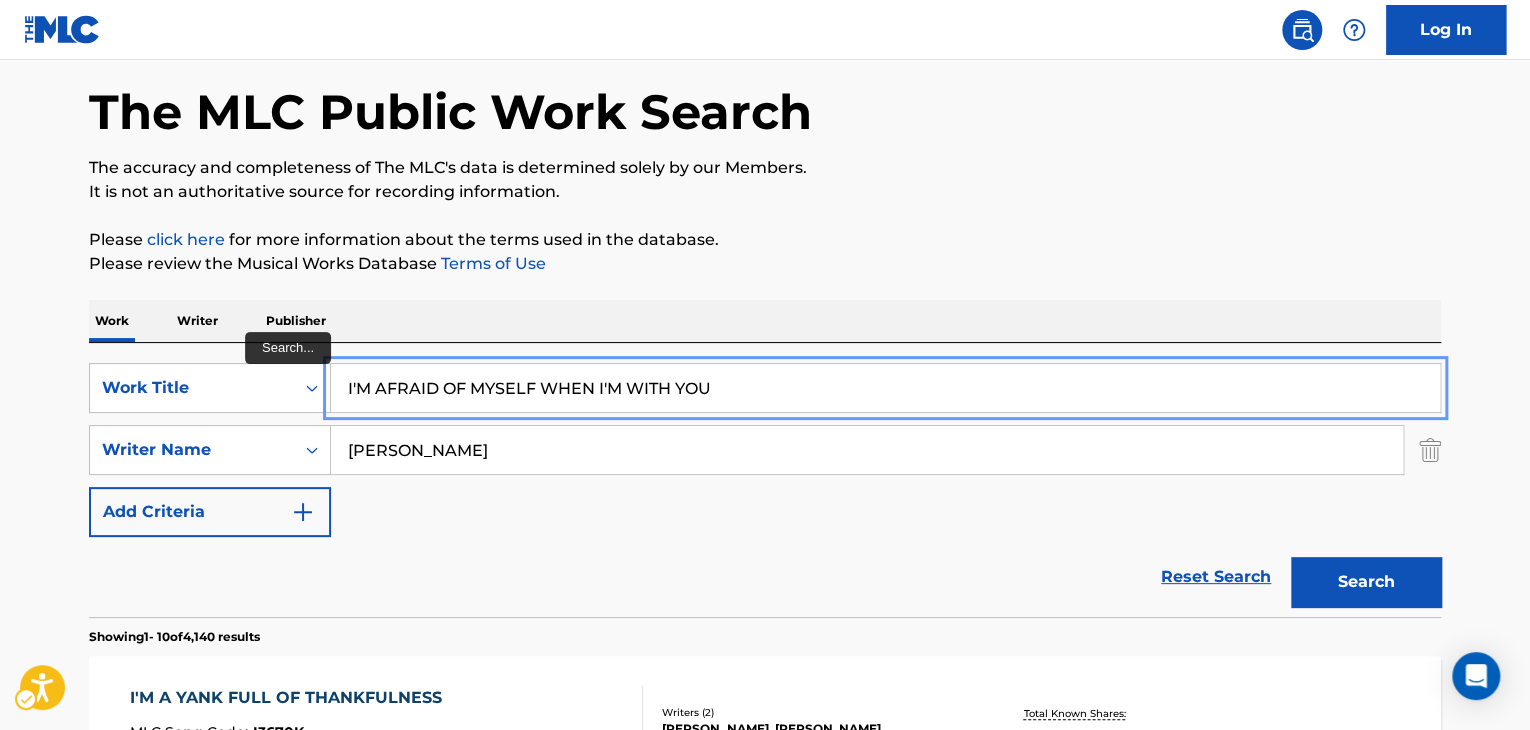 type on "I'M AFRAID OF MYSELF WHEN I'M WITH YOU" 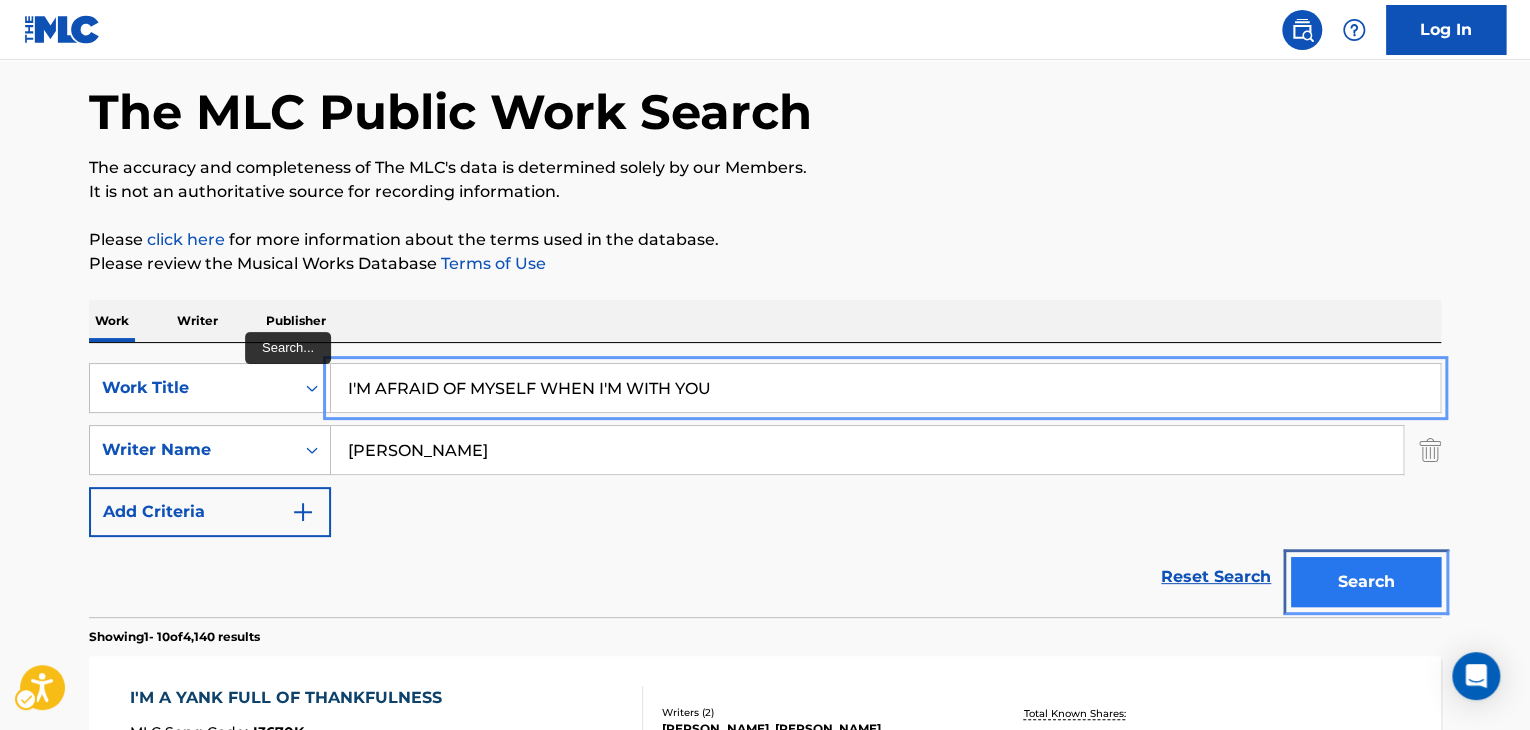click on "Search" at bounding box center (1366, 582) 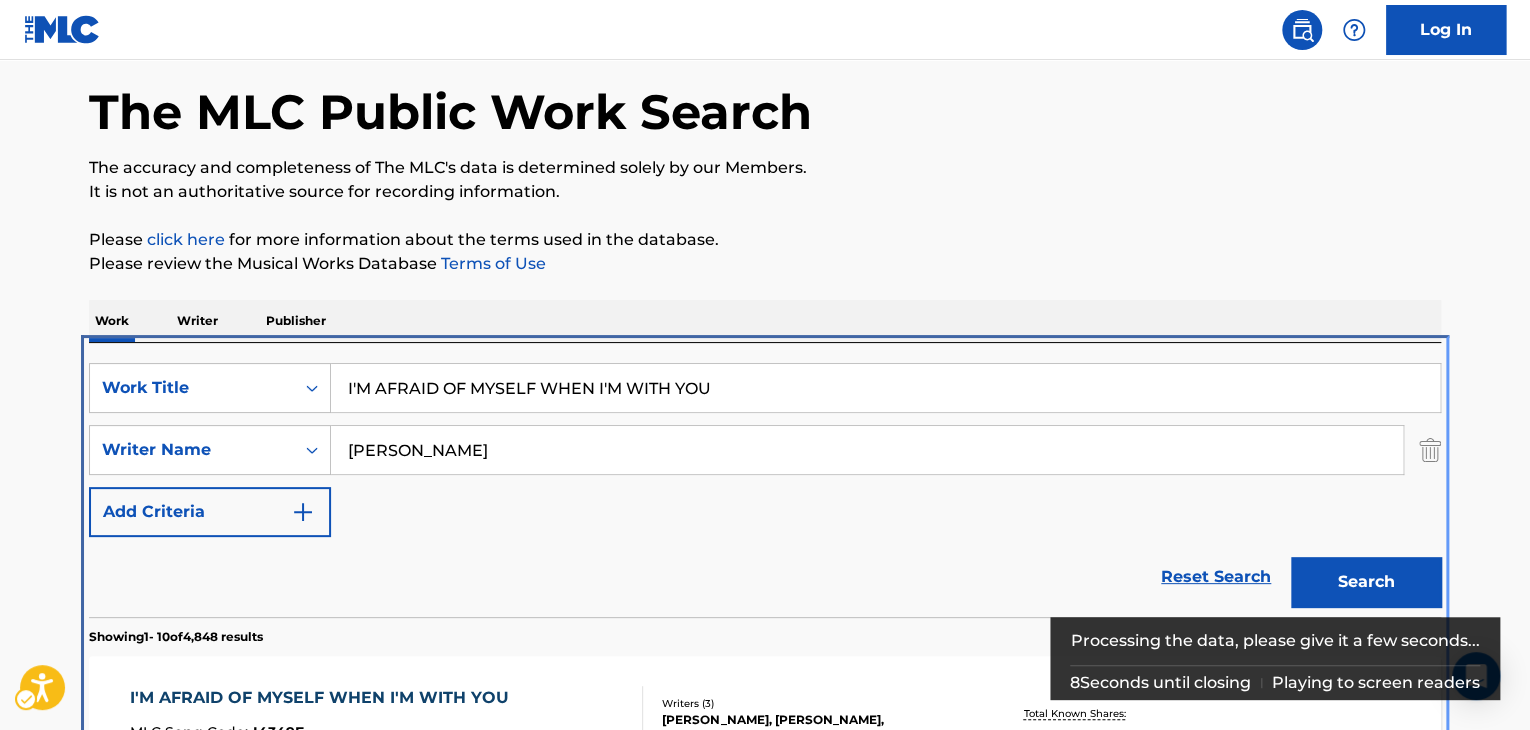 scroll, scrollTop: 424, scrollLeft: 0, axis: vertical 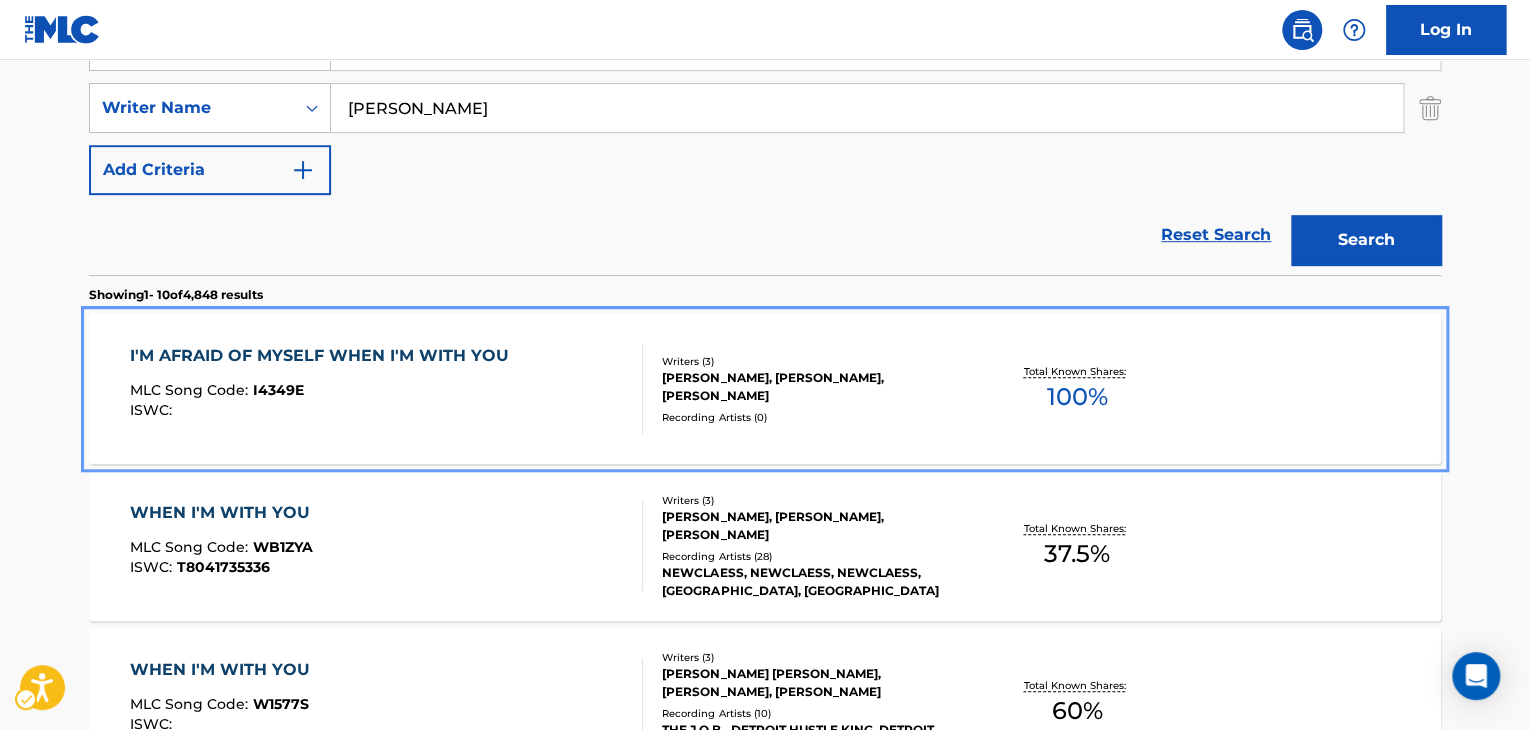 click on "[PERSON_NAME], [PERSON_NAME], [PERSON_NAME]" at bounding box center (813, 387) 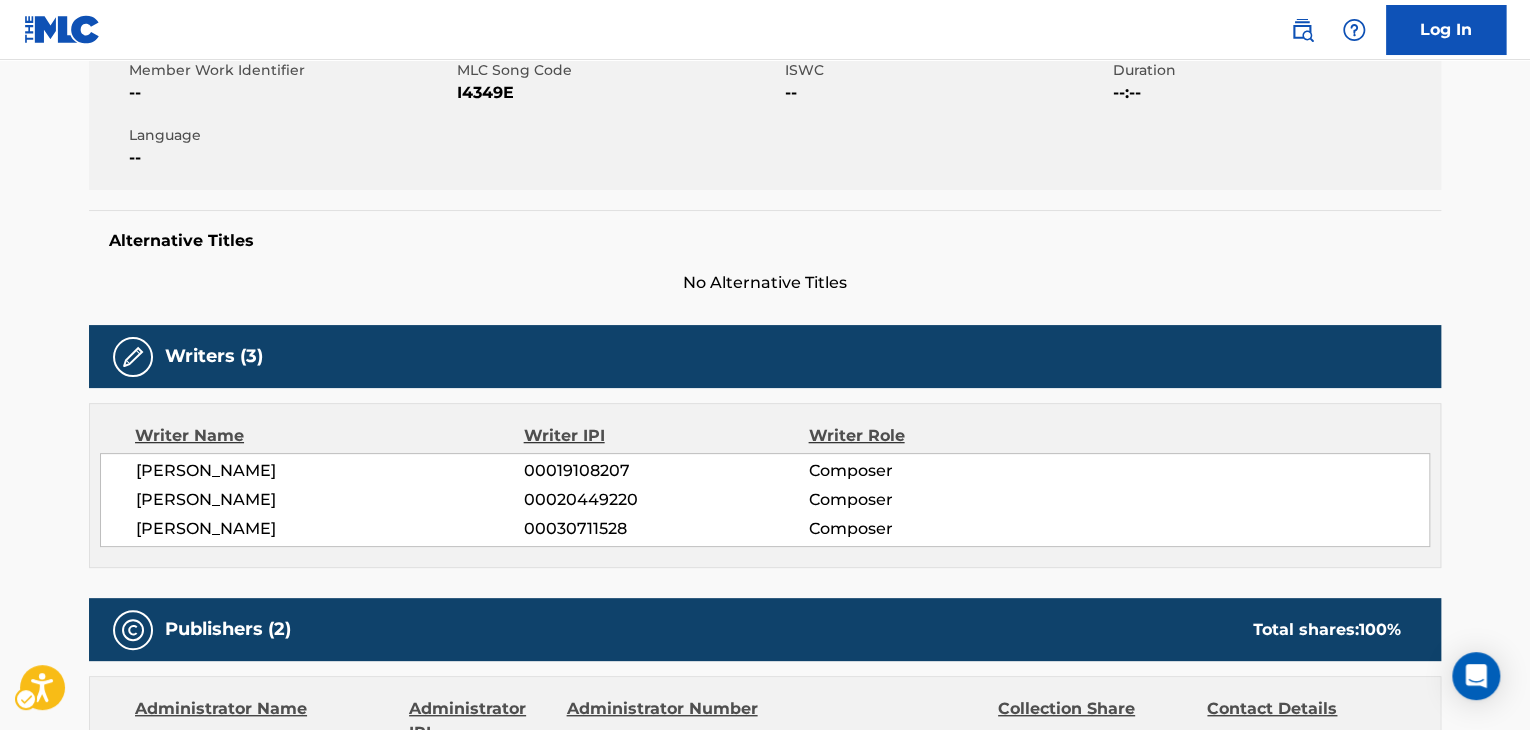 scroll, scrollTop: 0, scrollLeft: 0, axis: both 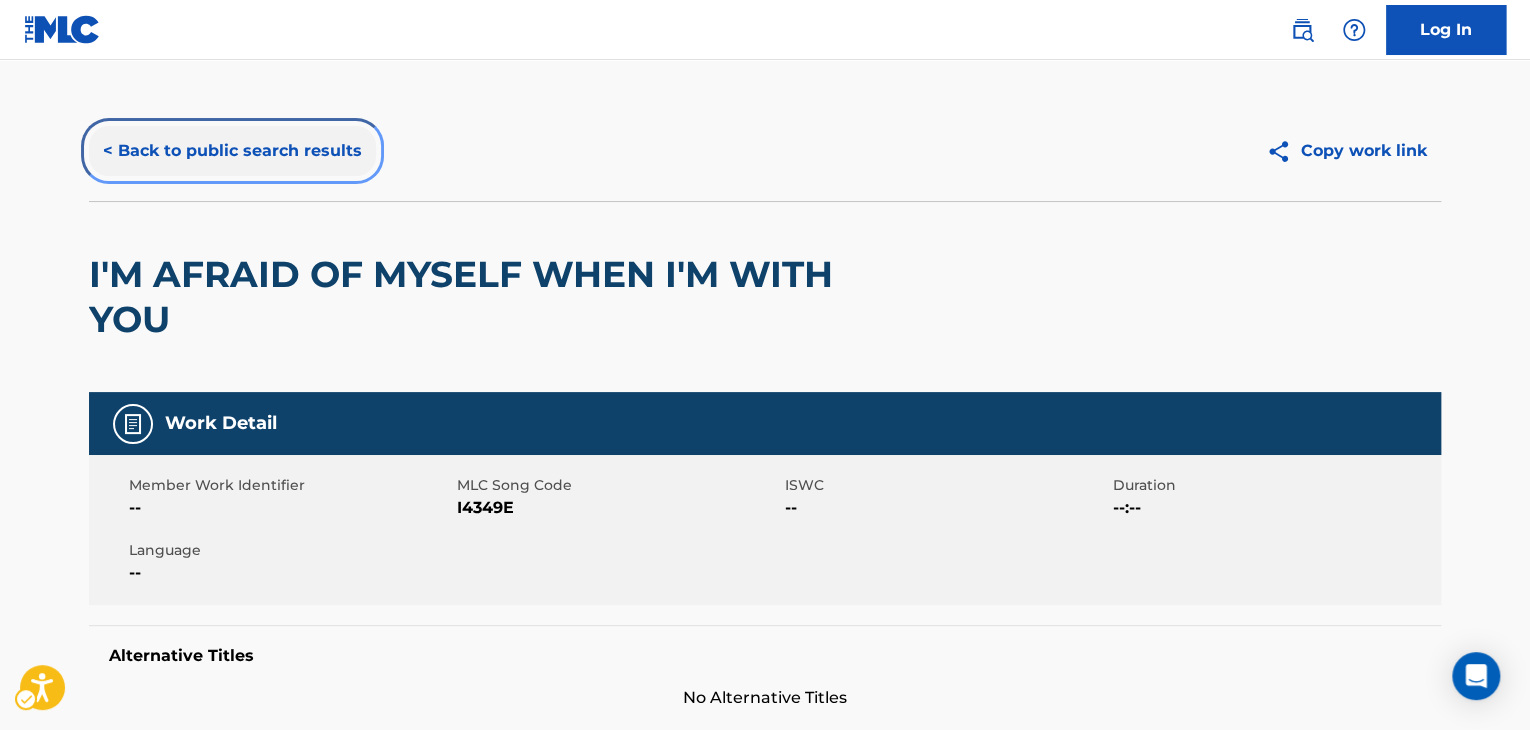 click on "< Back to public search results" at bounding box center (232, 151) 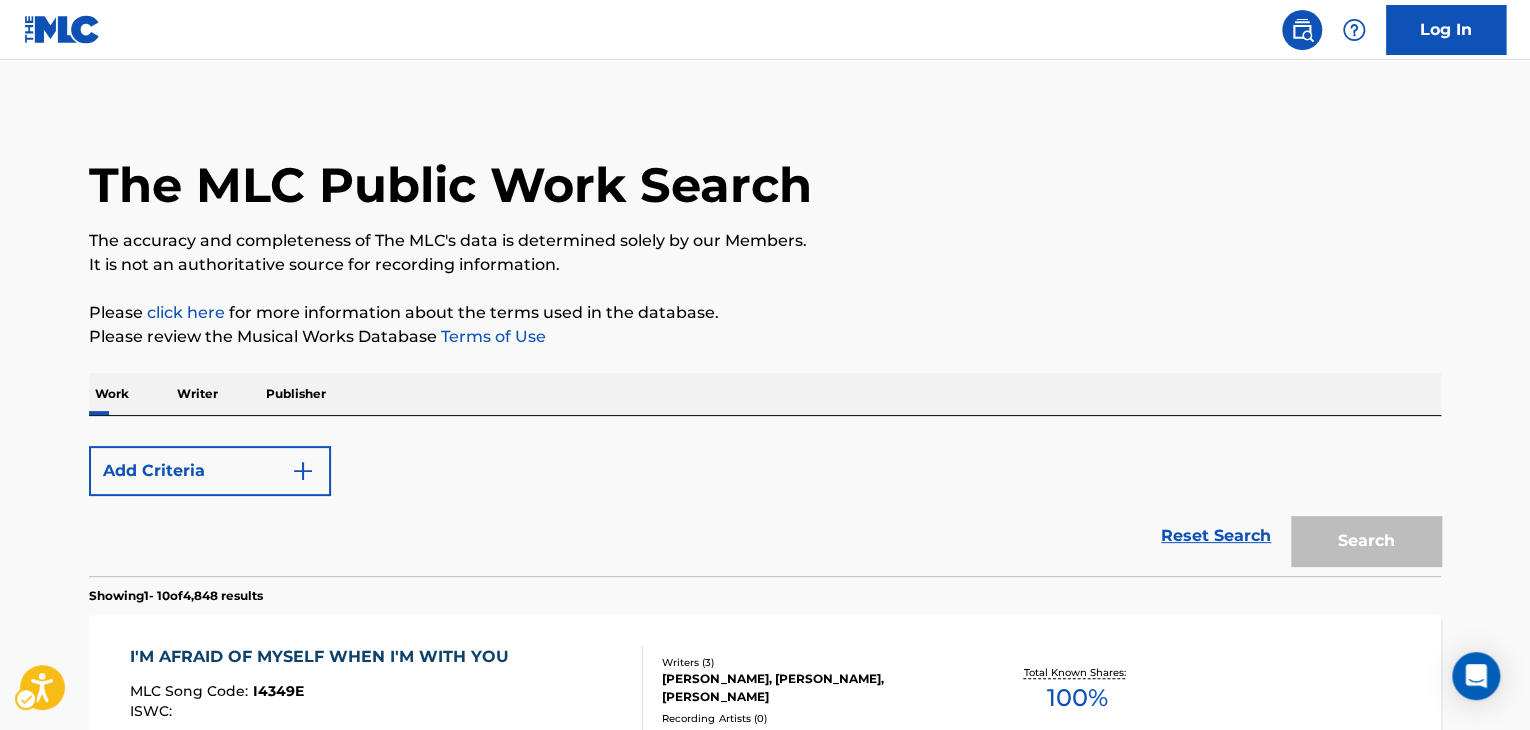 scroll, scrollTop: 424, scrollLeft: 0, axis: vertical 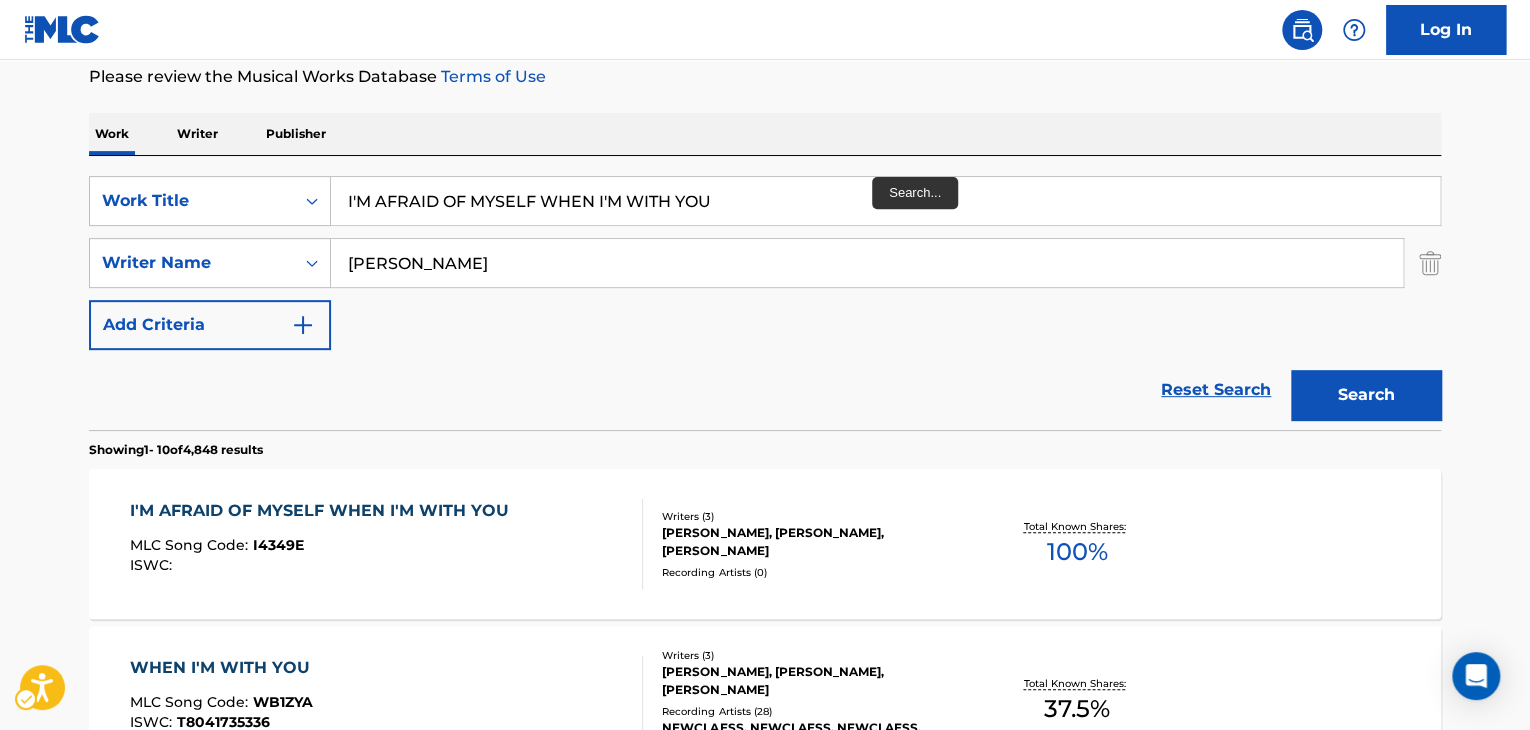 drag, startPoint x: 875, startPoint y: 173, endPoint x: 865, endPoint y: 187, distance: 17.20465 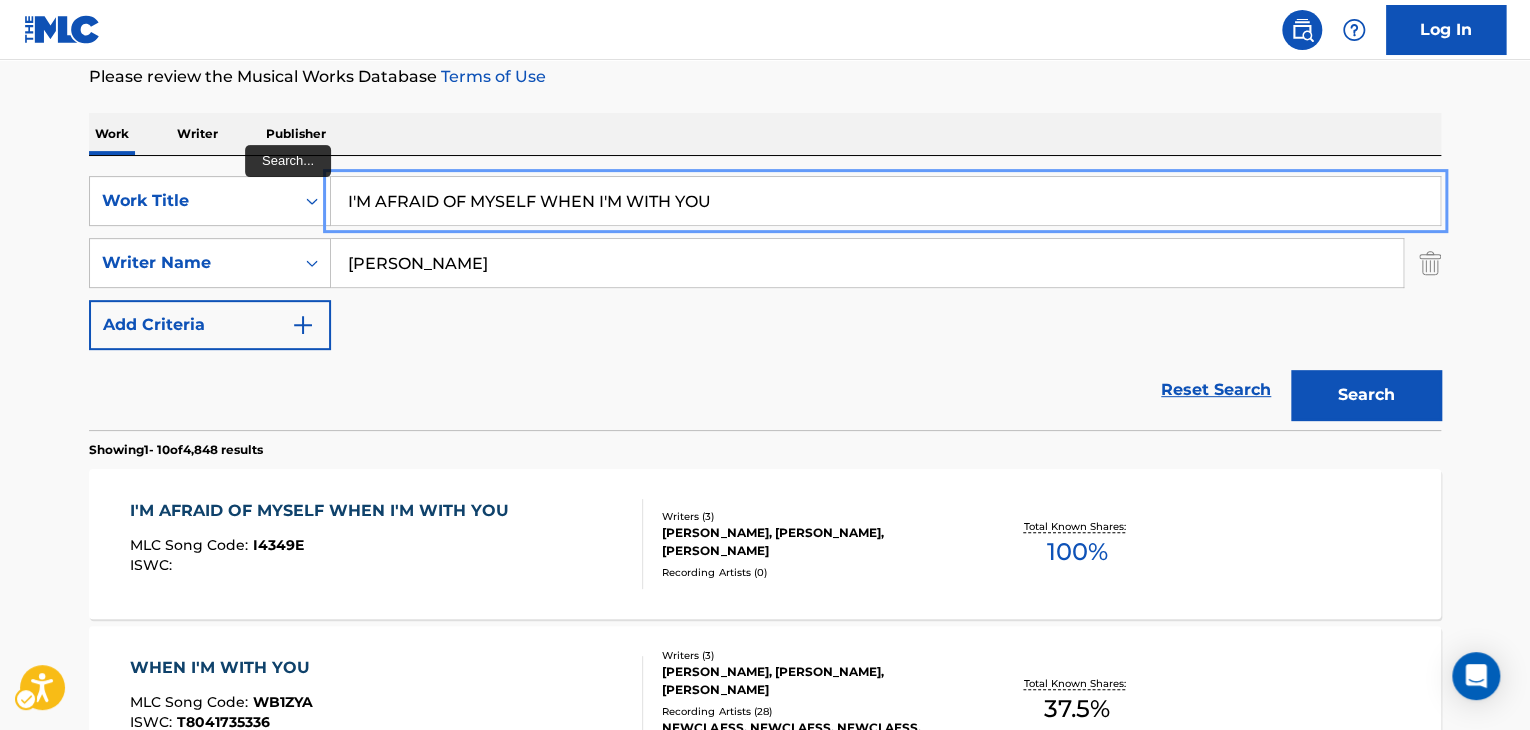 click on "I'M AFRAID OF MYSELF WHEN I'M WITH YOU" at bounding box center (885, 201) 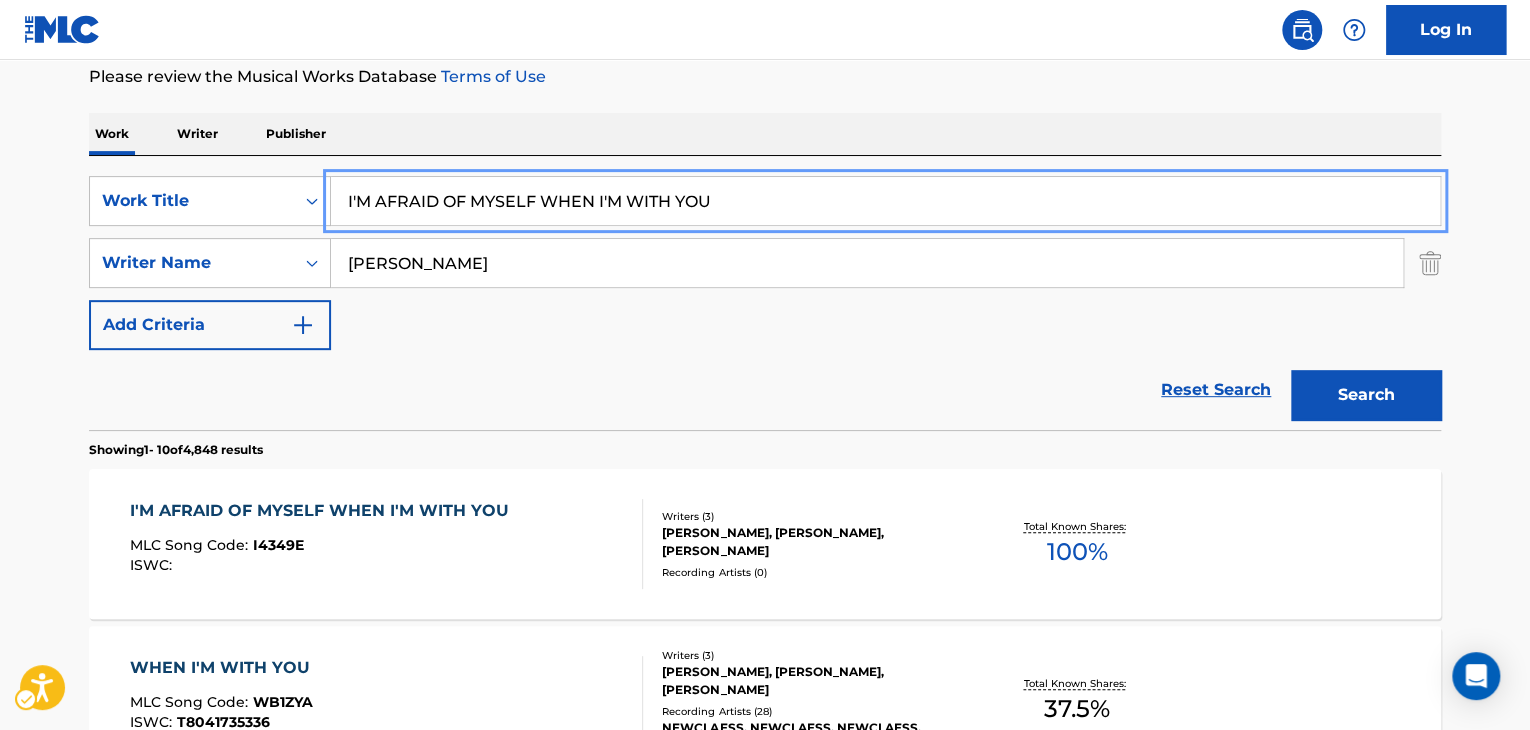 paste on "M HATIN THIS WAITIN AROUND" 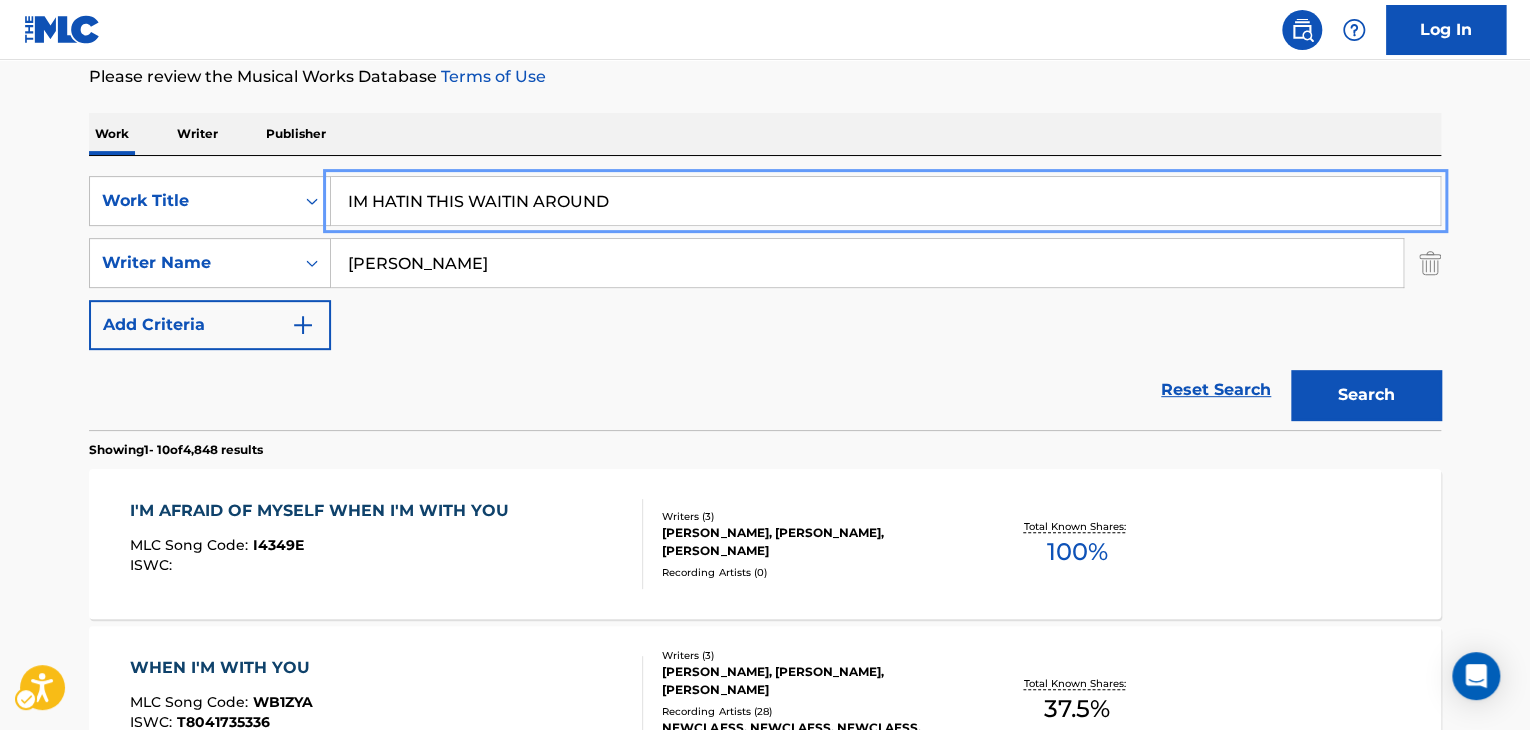 type on "IM HATIN THIS WAITIN AROUND" 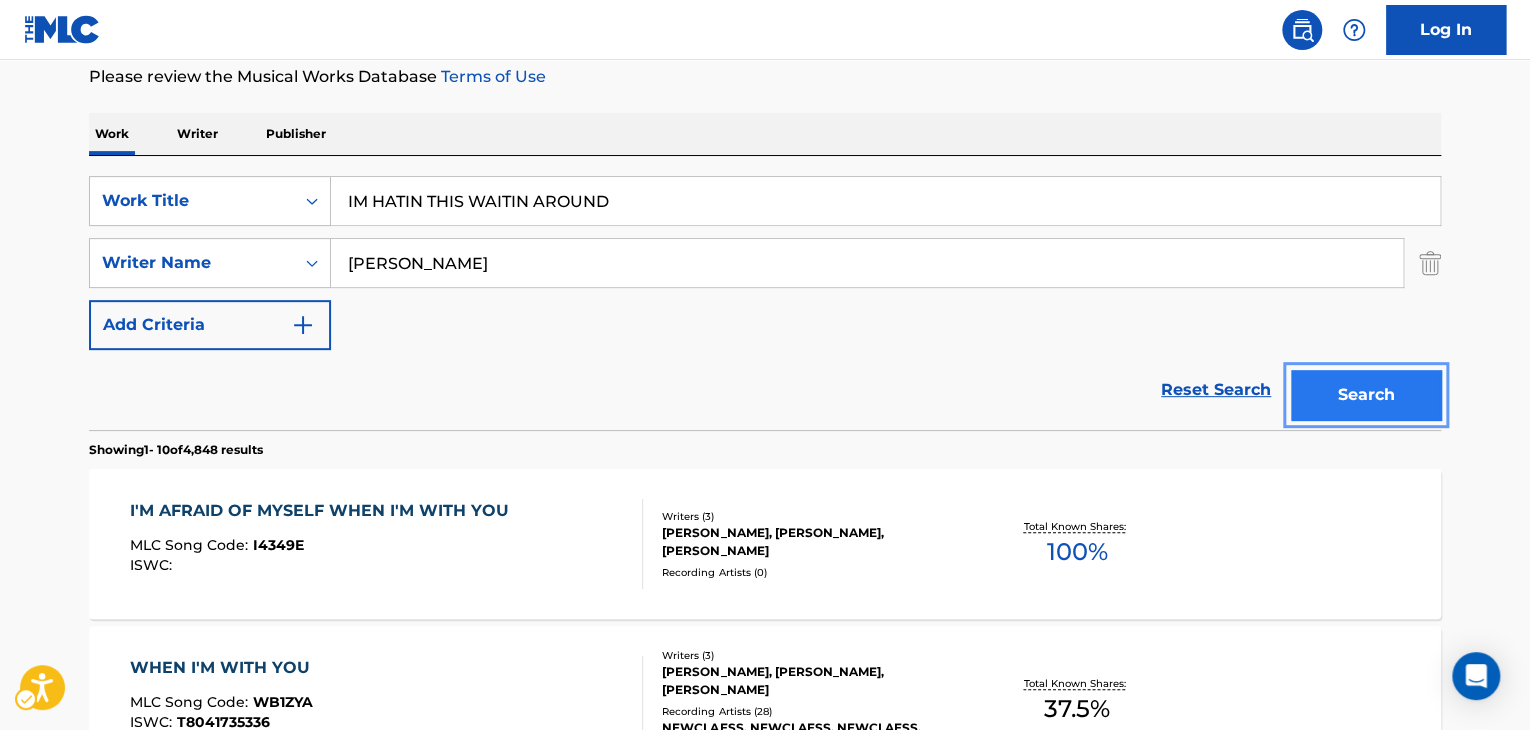click on "Search" at bounding box center (1366, 395) 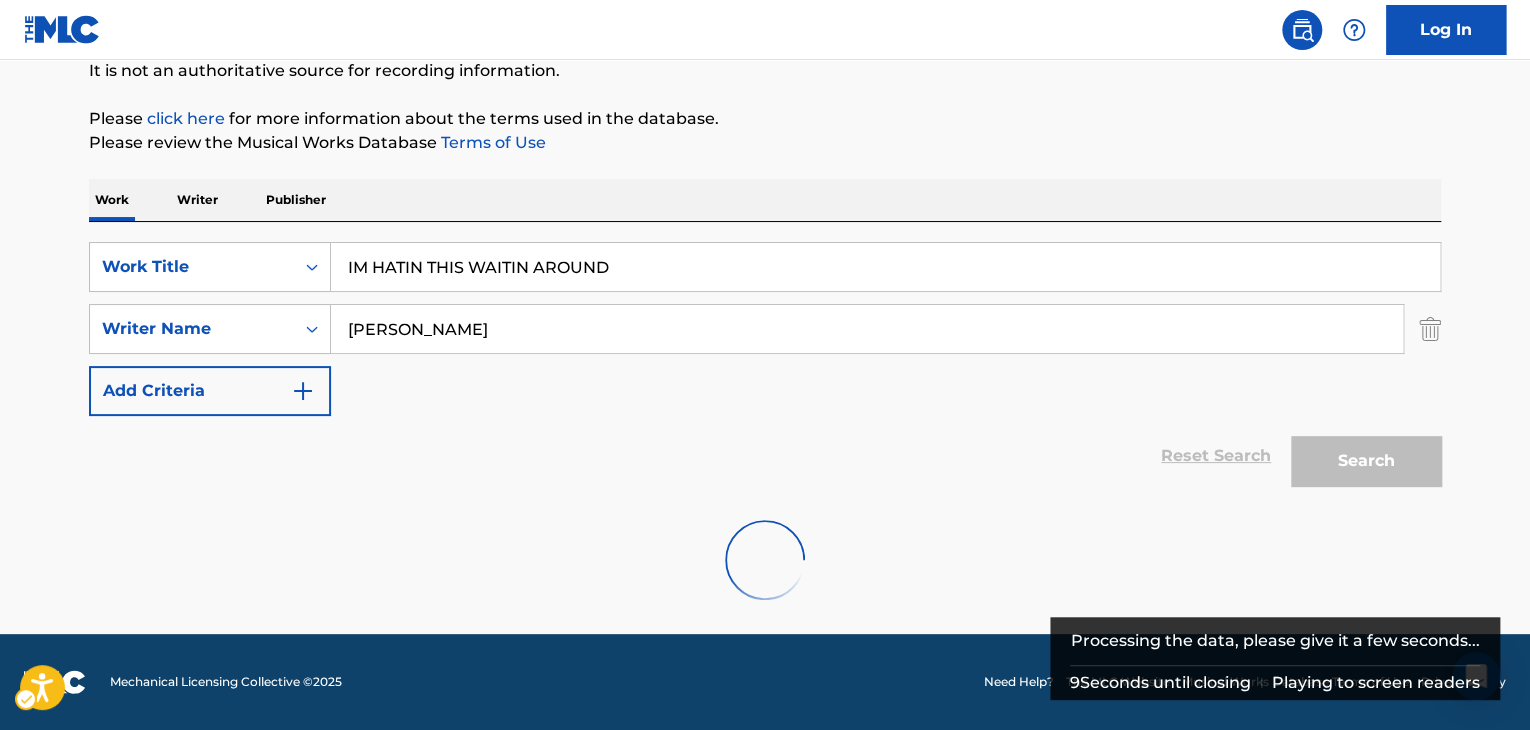 scroll, scrollTop: 269, scrollLeft: 0, axis: vertical 